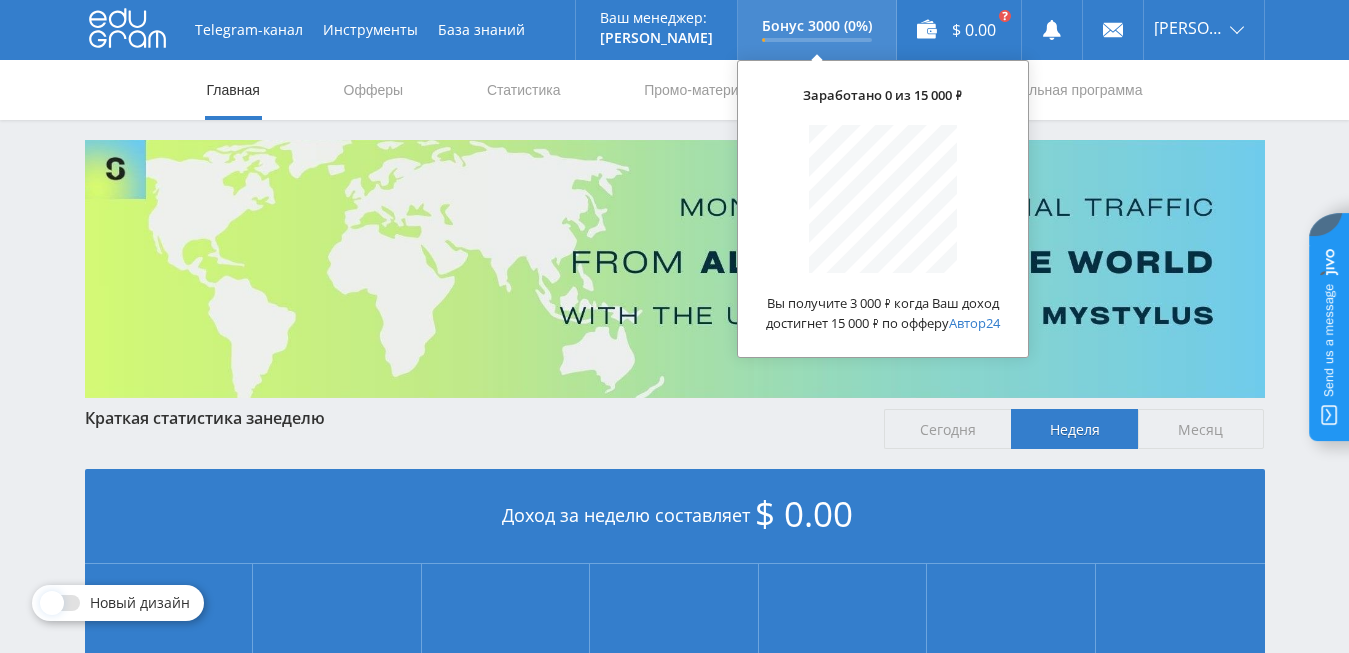 scroll, scrollTop: 0, scrollLeft: 0, axis: both 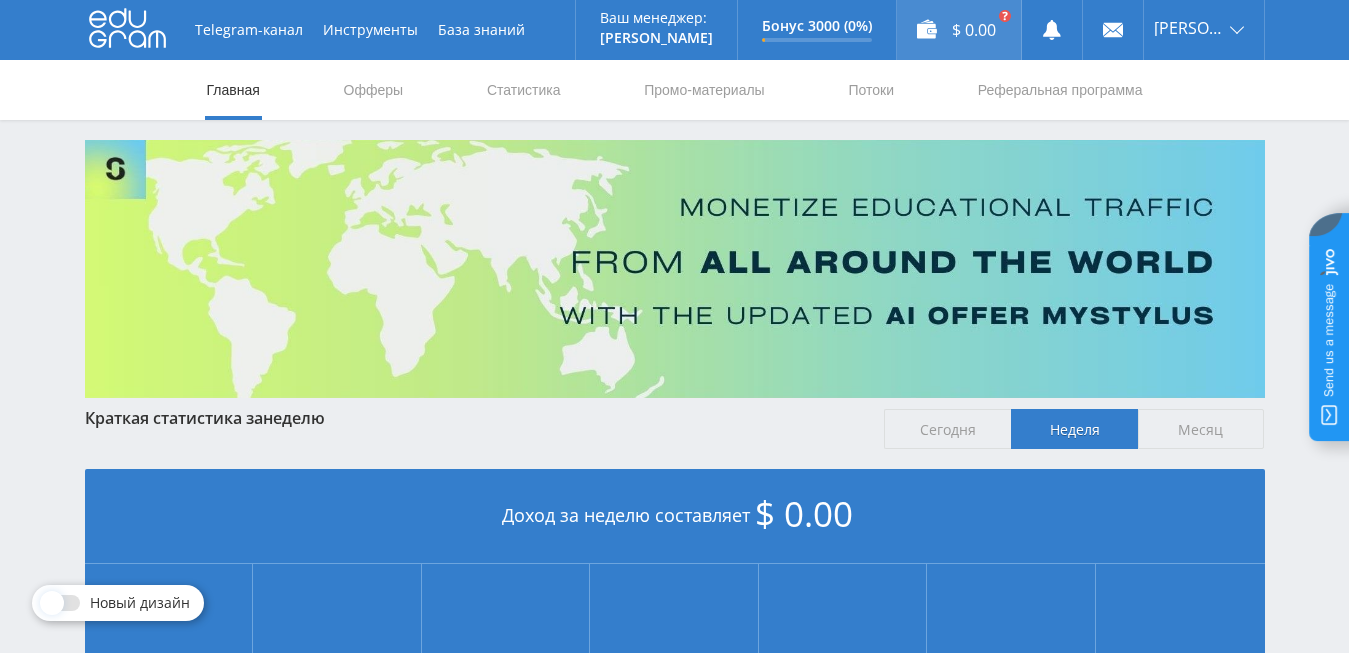 click on "$ 0.00" at bounding box center (959, 30) 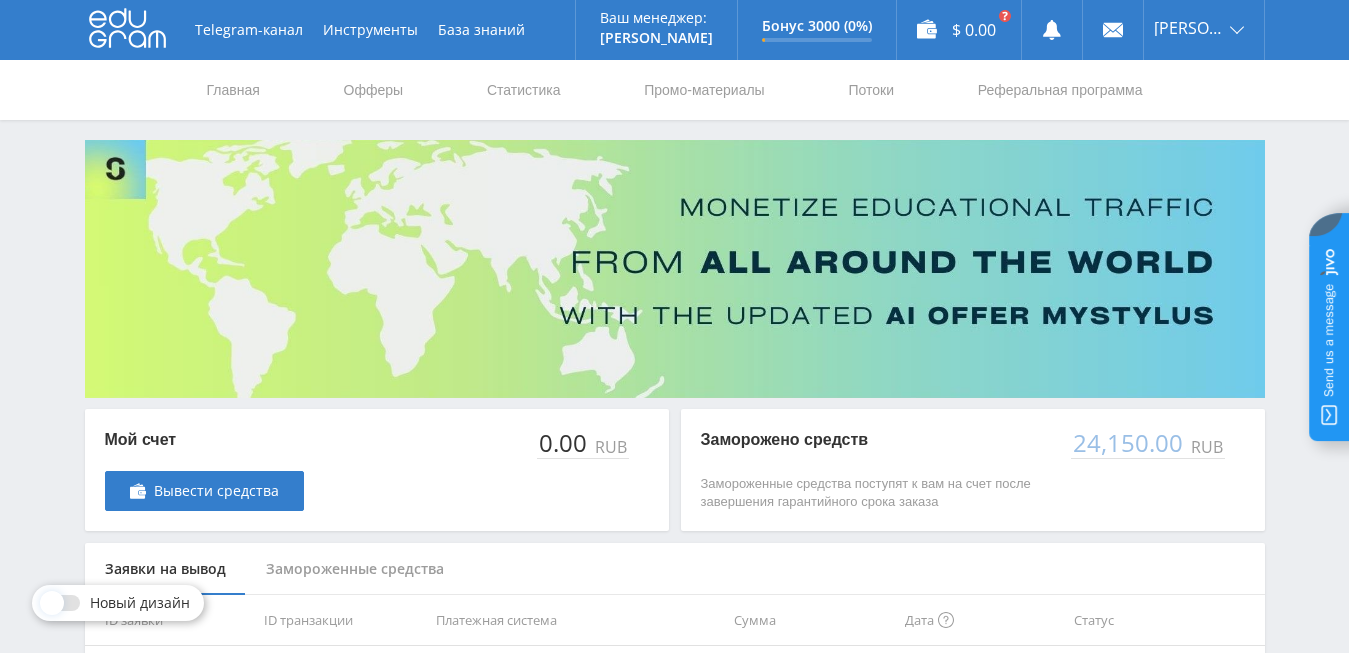 scroll, scrollTop: 306, scrollLeft: 0, axis: vertical 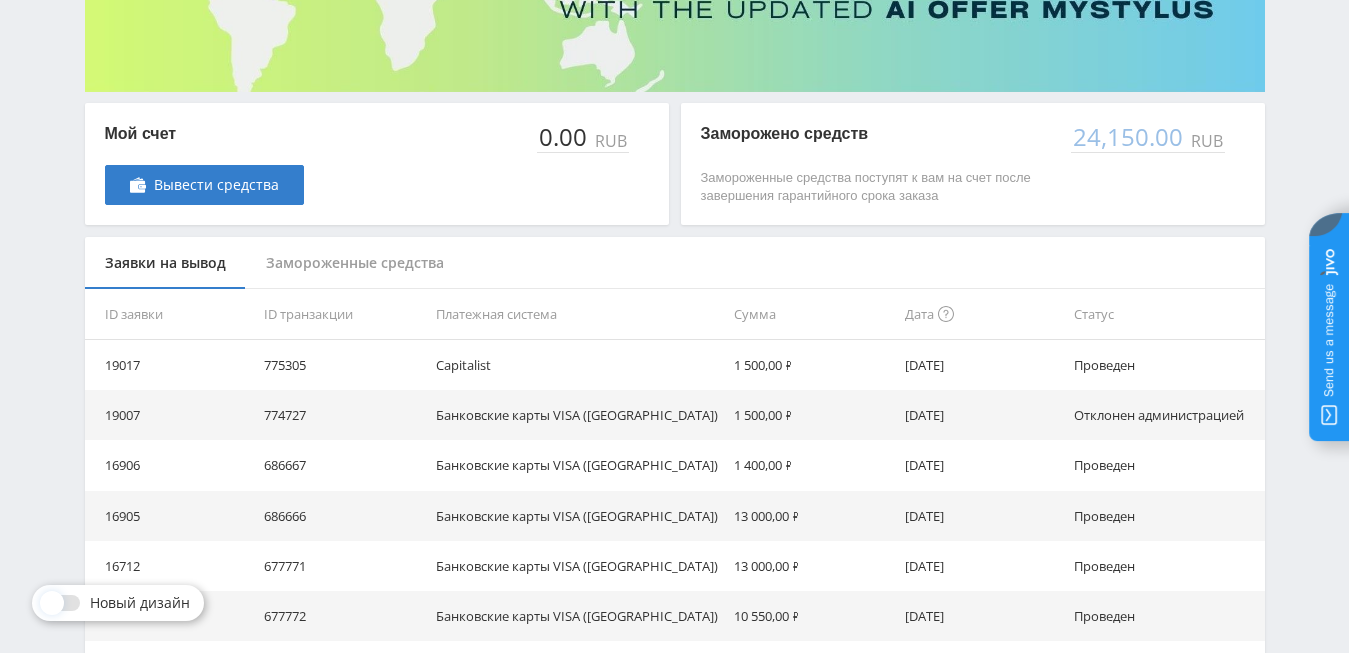 click on "24,150.00" at bounding box center (1129, 137) 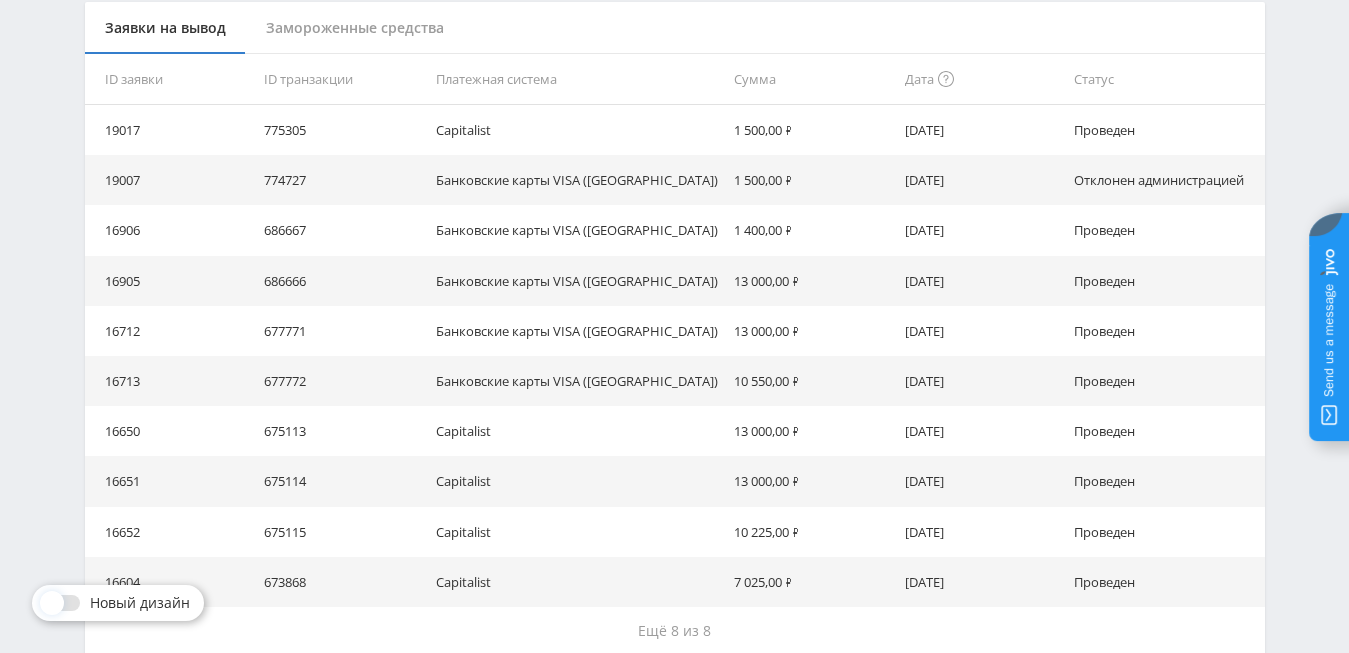 scroll, scrollTop: 337, scrollLeft: 0, axis: vertical 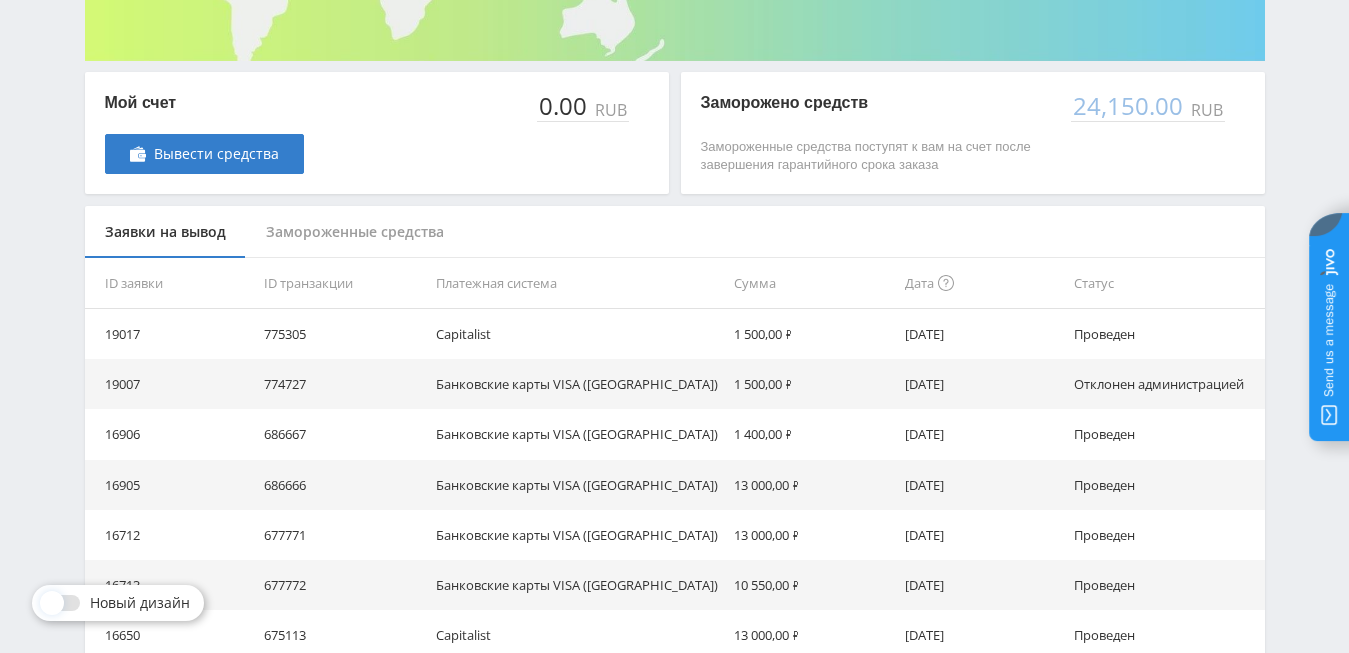 click on "Замороженные средства" at bounding box center (355, 232) 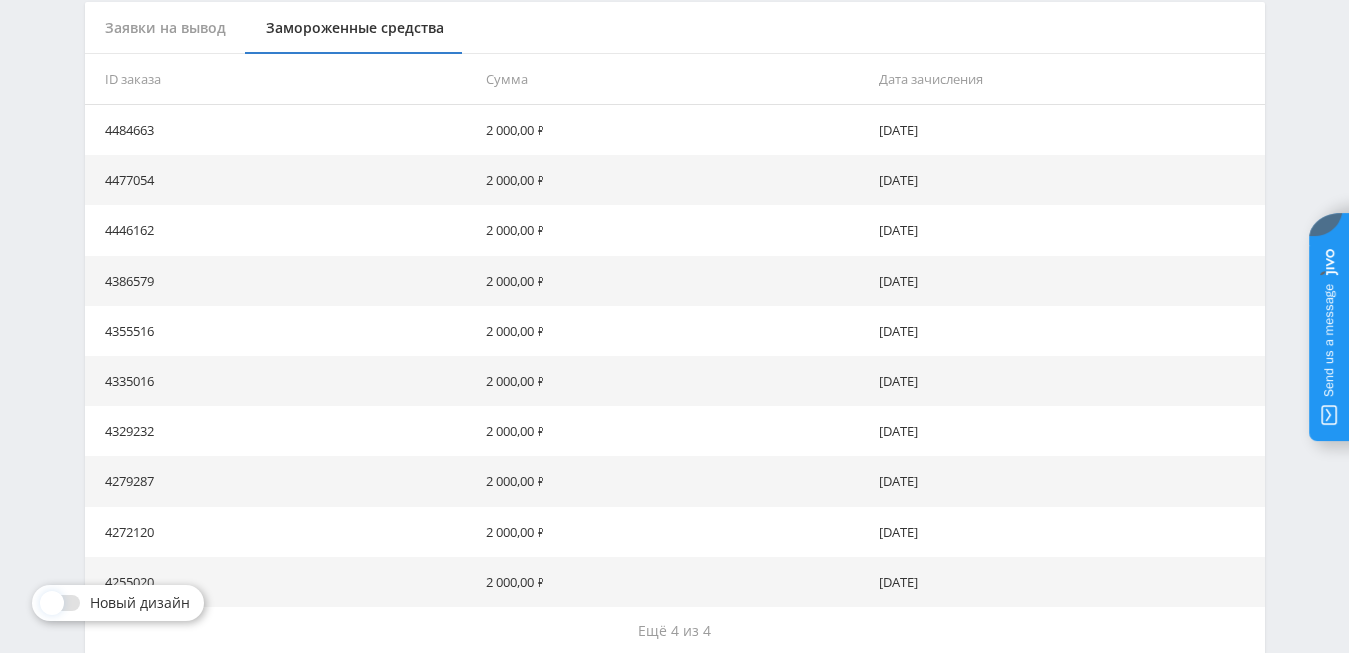 scroll, scrollTop: 643, scrollLeft: 0, axis: vertical 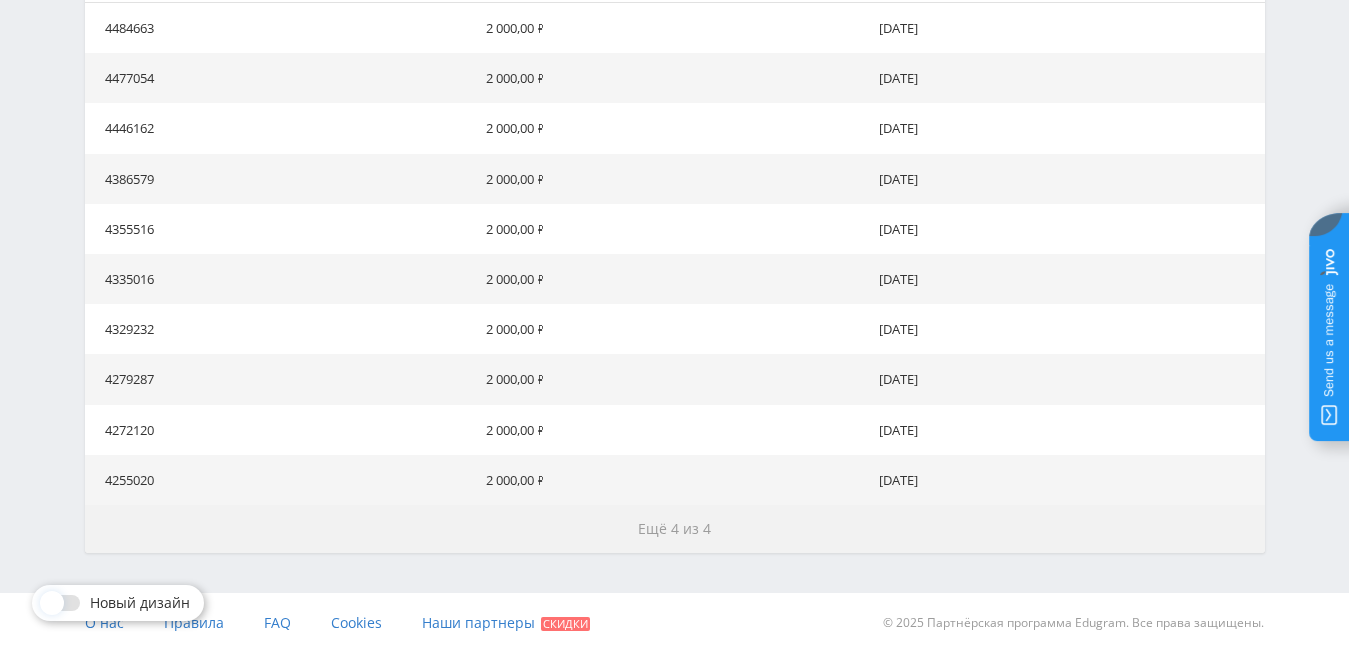 click on "Ещё 4 из 4" at bounding box center (674, 528) 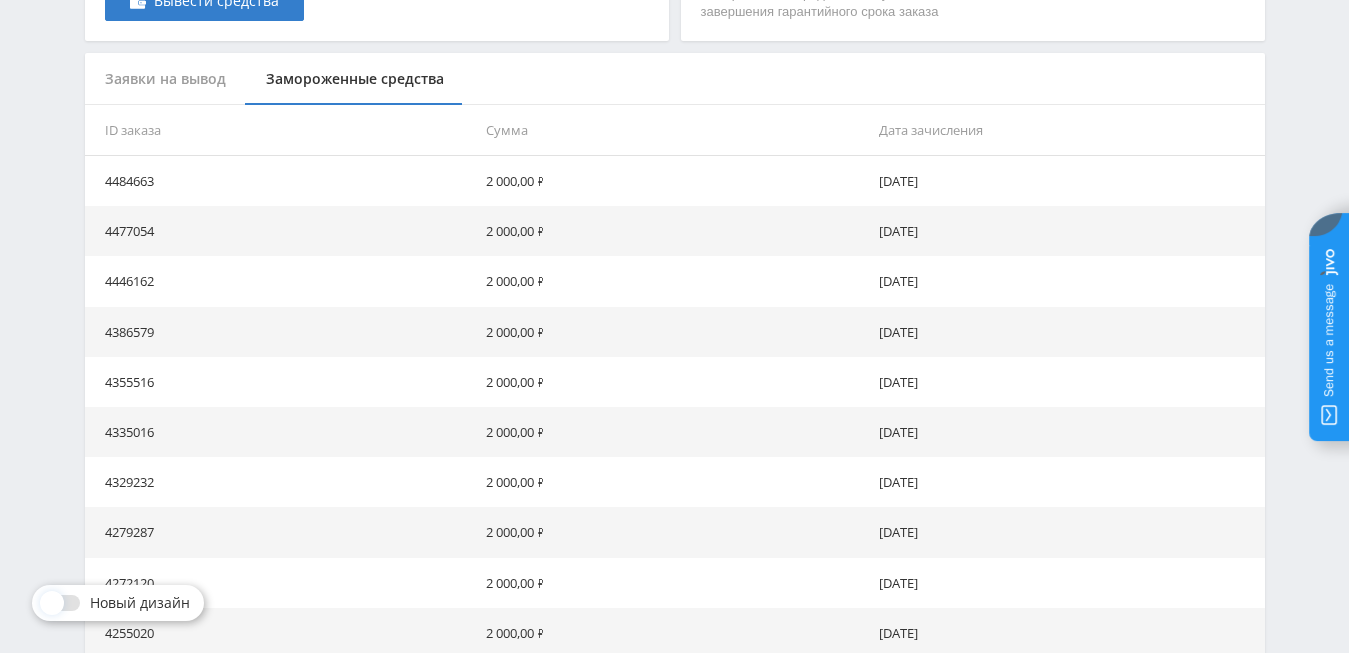 scroll, scrollTop: 286, scrollLeft: 0, axis: vertical 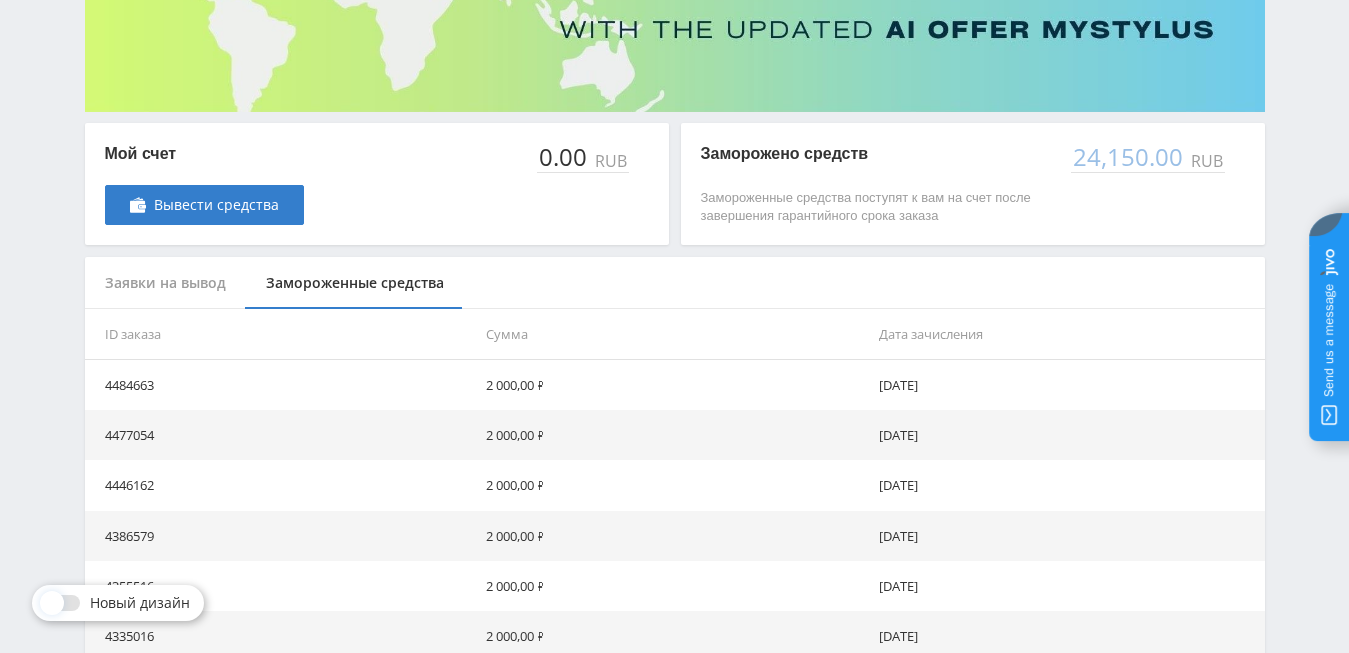 click on "24,150.00" at bounding box center (1129, 157) 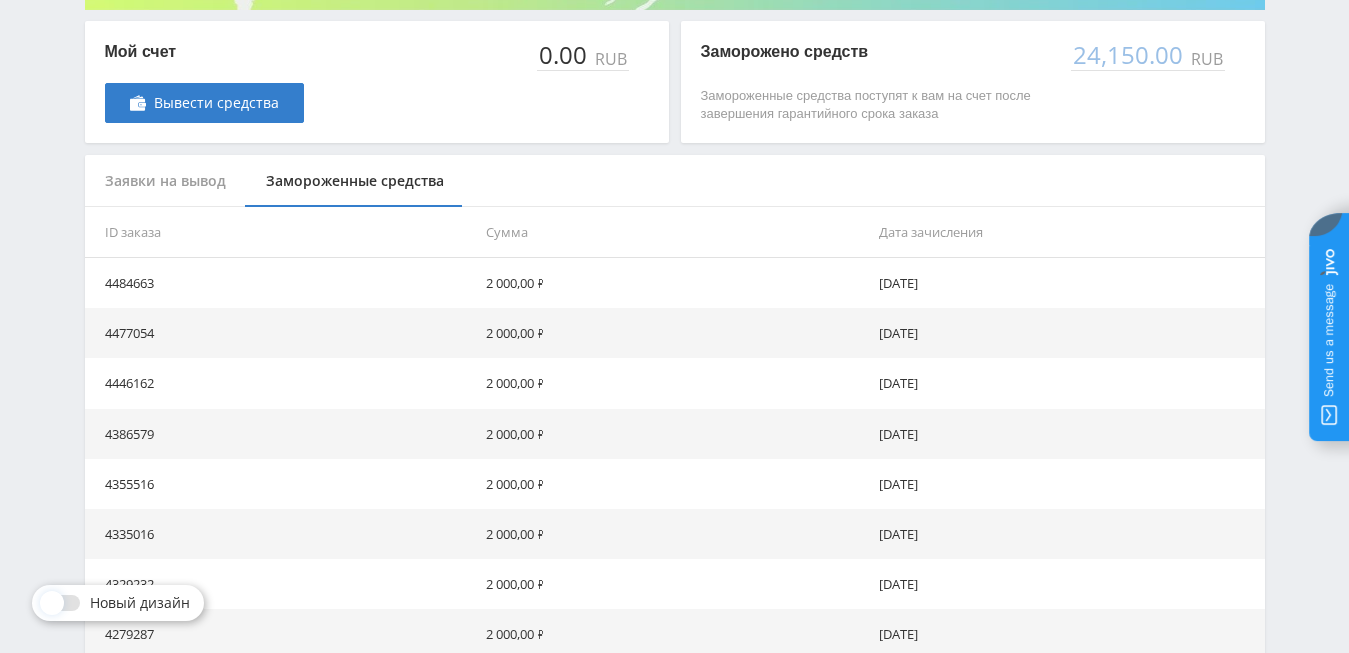 scroll, scrollTop: 184, scrollLeft: 0, axis: vertical 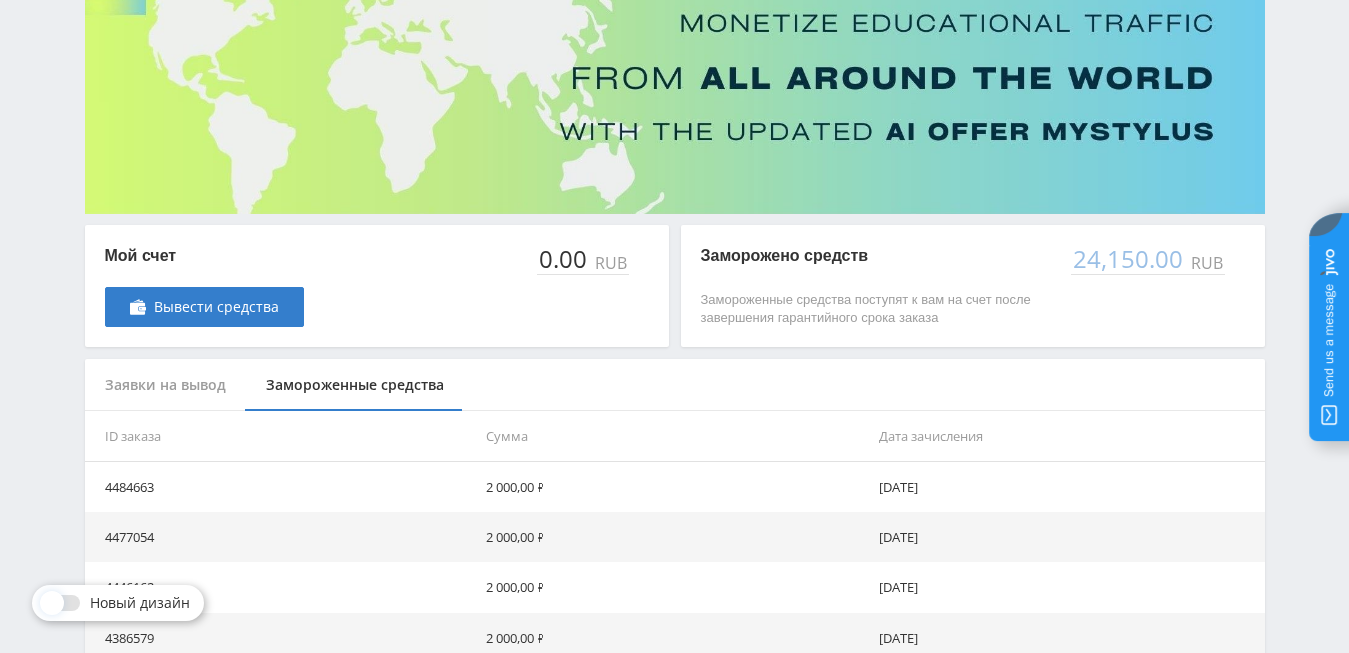 click on "Заявки на вывод" at bounding box center [165, 385] 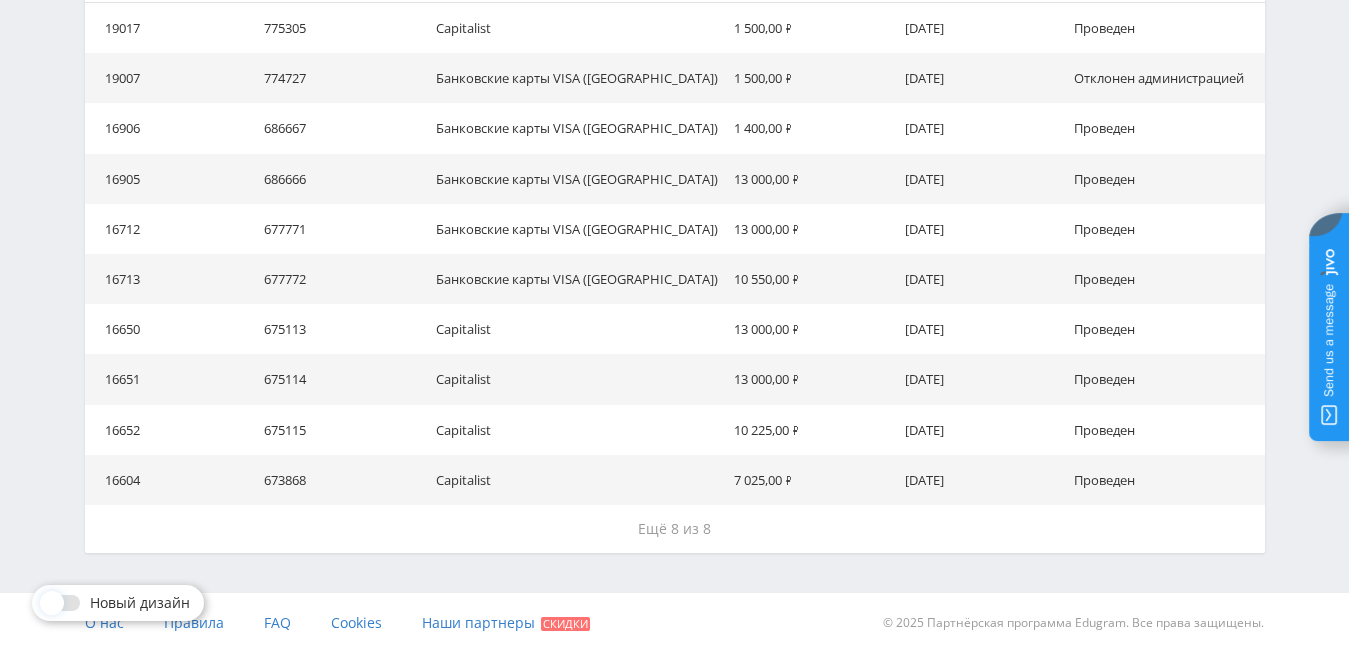 scroll, scrollTop: 235, scrollLeft: 0, axis: vertical 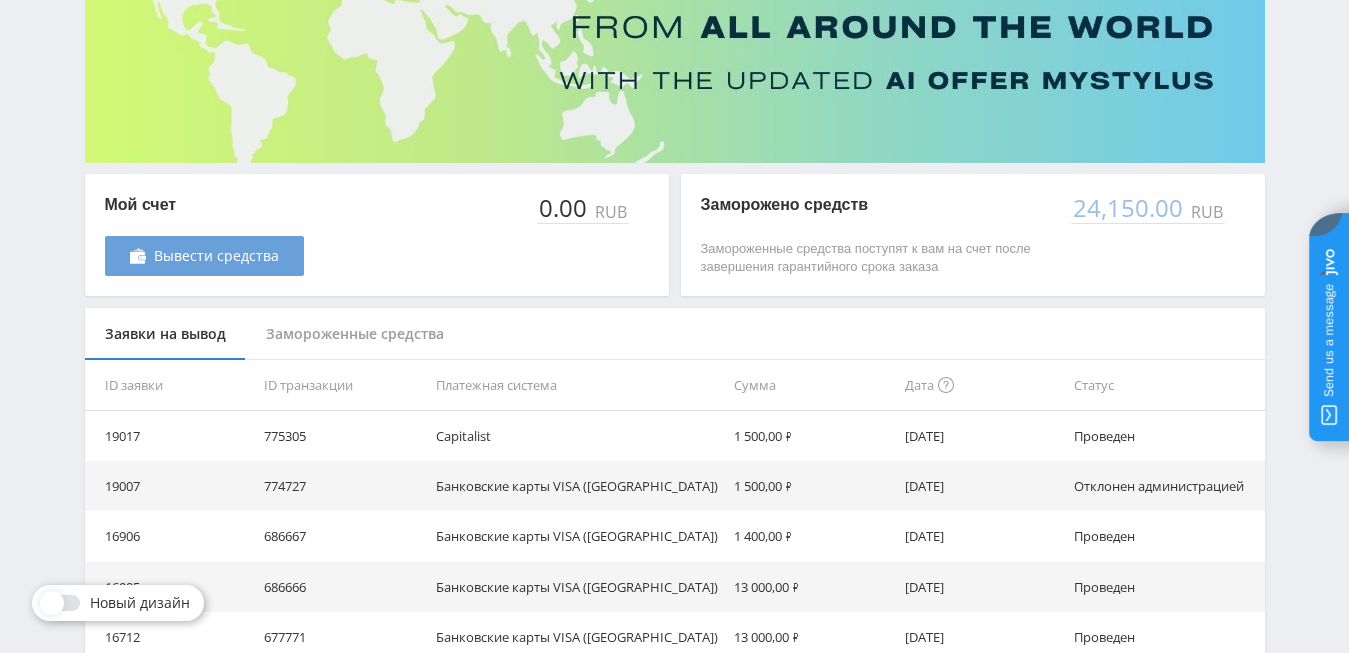 click on "Вывести средства" at bounding box center (216, 256) 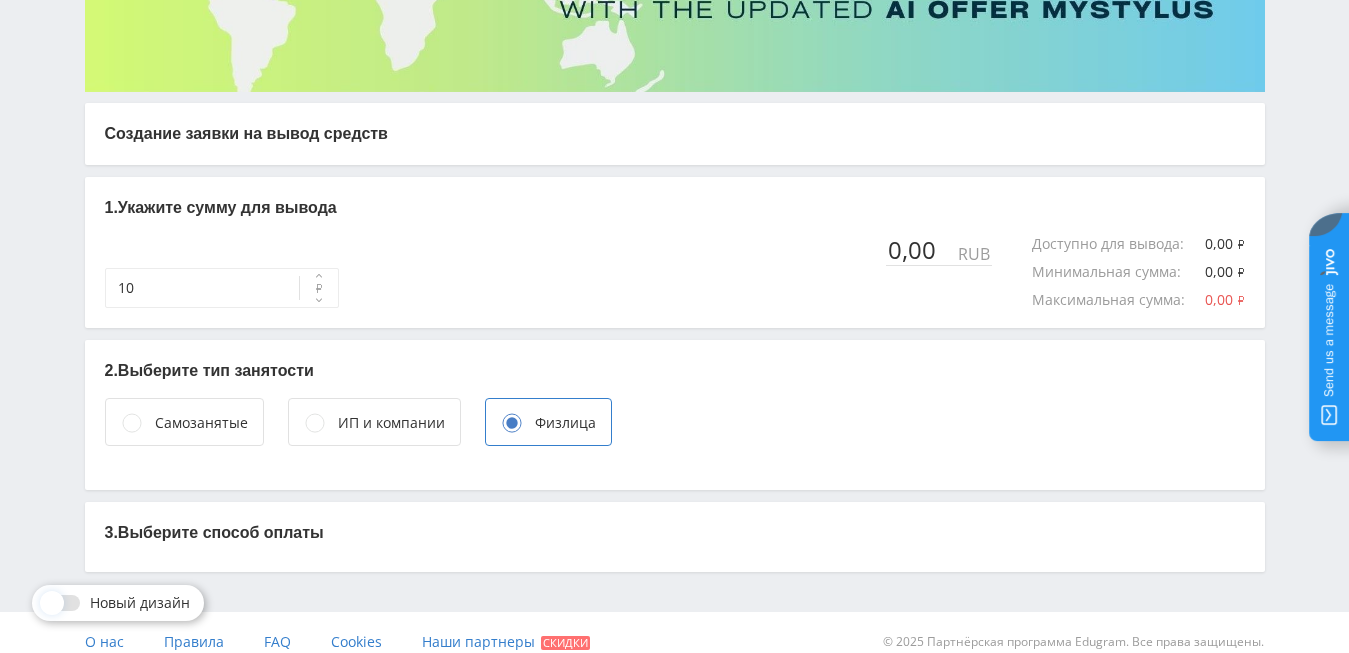 scroll, scrollTop: 325, scrollLeft: 0, axis: vertical 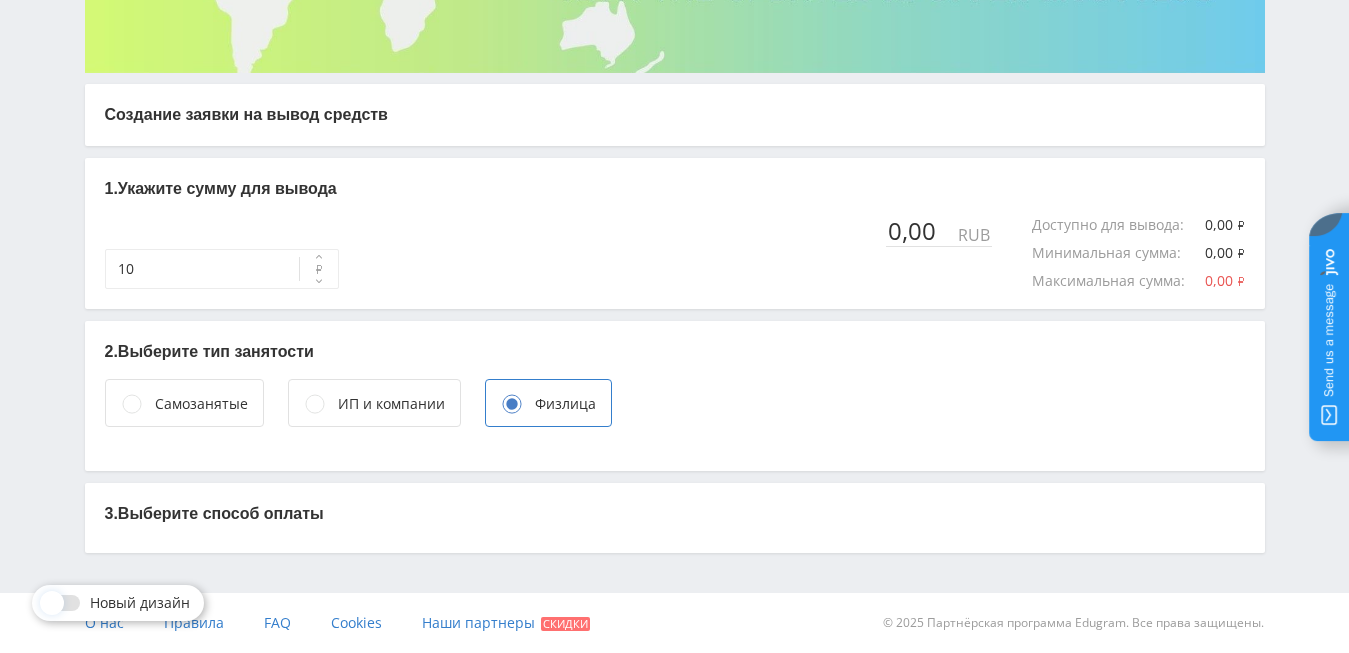 click on "3.  Выберите способ оплаты" at bounding box center [675, 514] 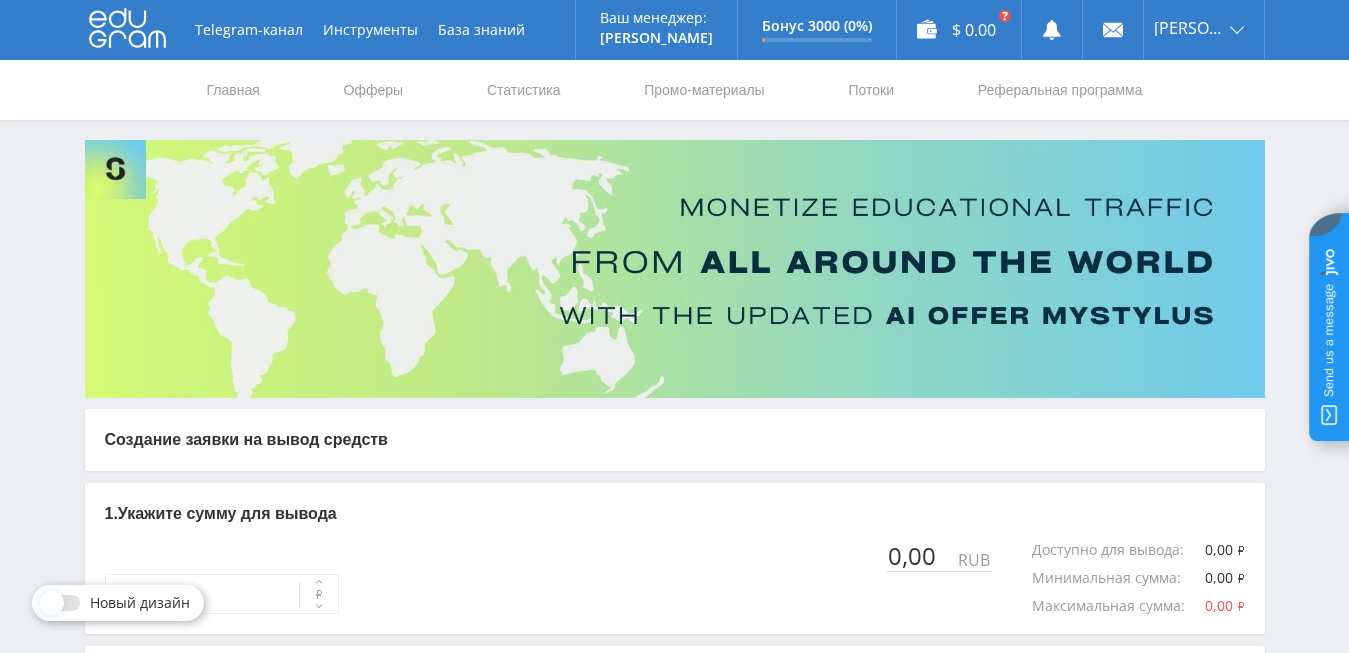 scroll, scrollTop: 306, scrollLeft: 0, axis: vertical 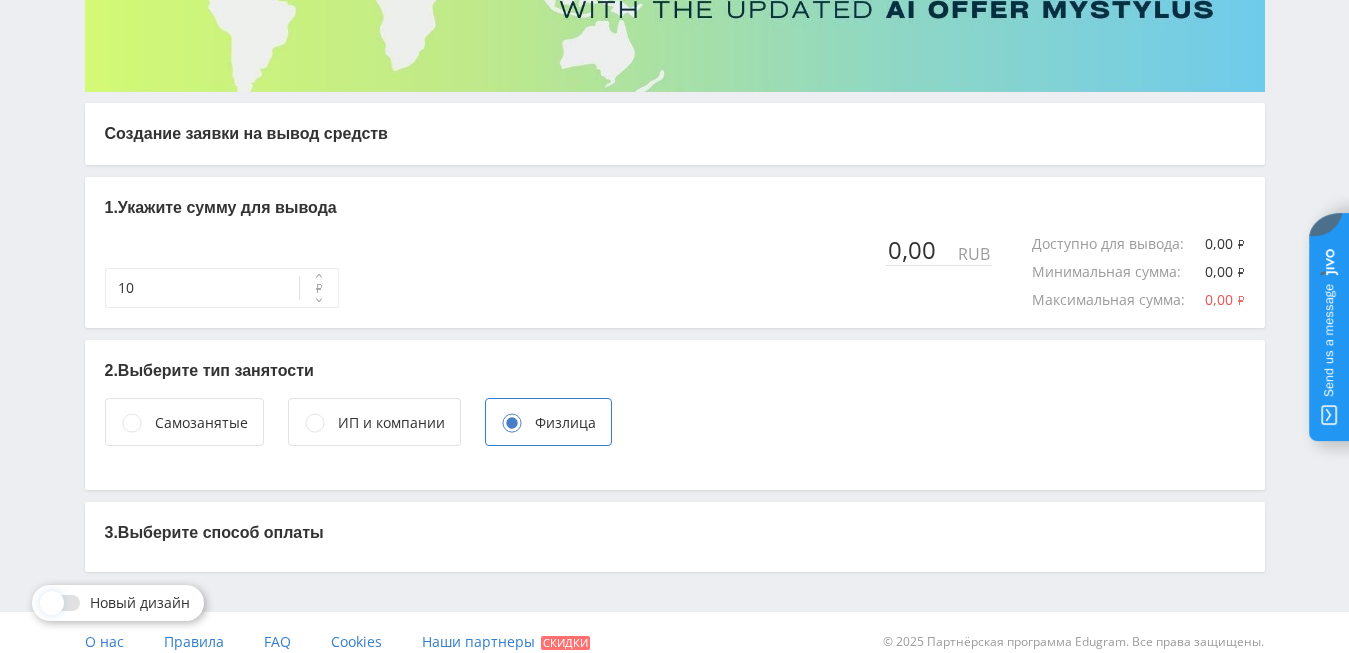 click on "10 ₽ 0,00 RUB Доступно для вывода : 0,00 ₽ Минимальная сумма : 0,00 ₽ Максимальная сумма : 0,00 ₽" at bounding box center (675, 272) 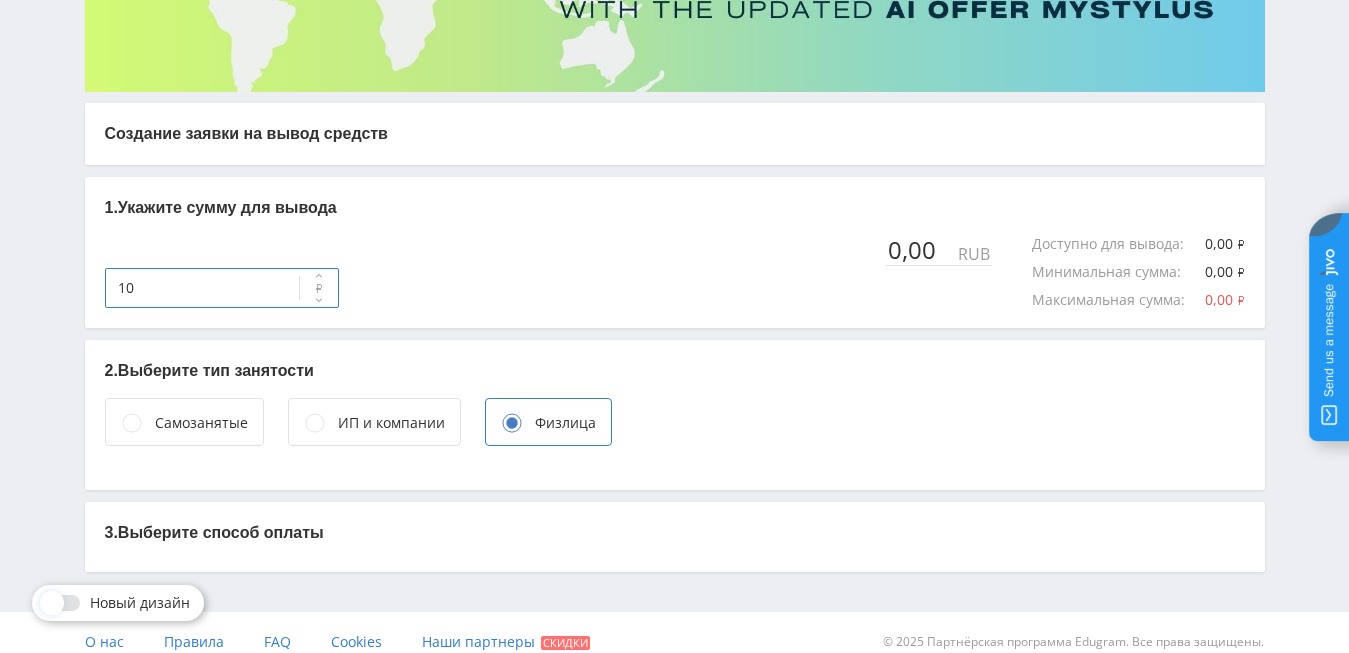 click on "10" at bounding box center [222, 288] 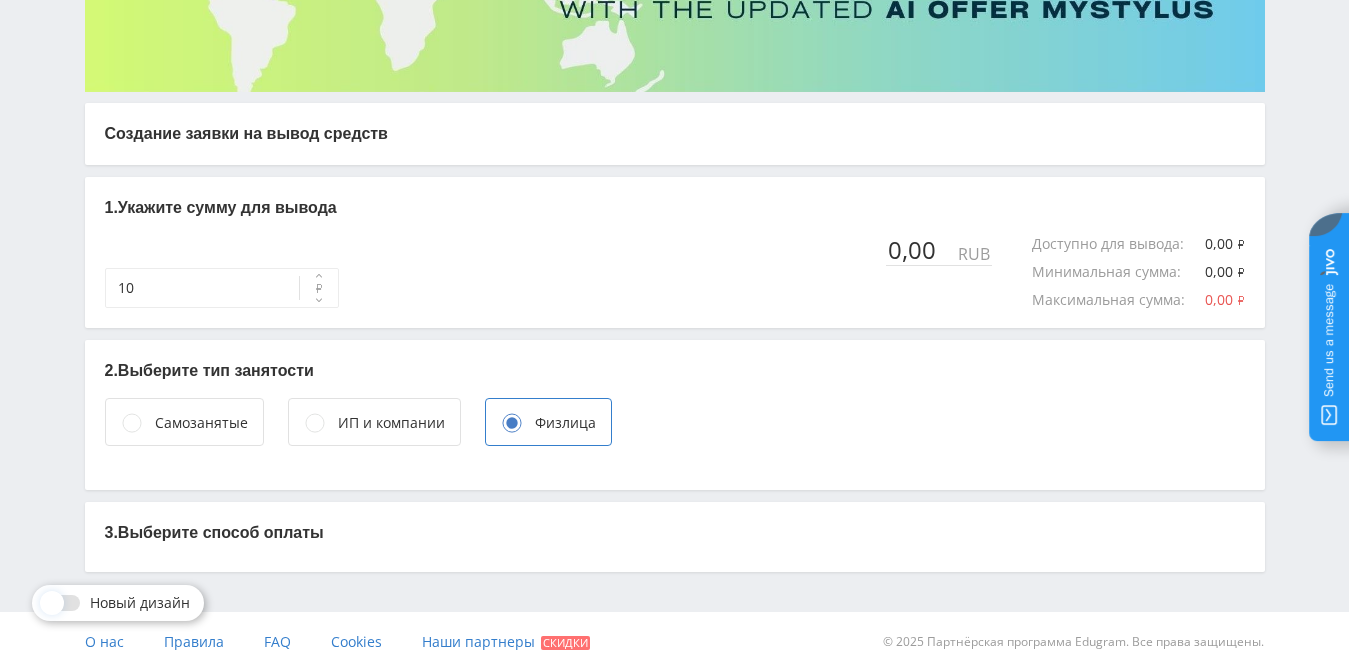 click on "0,00" at bounding box center (921, 250) 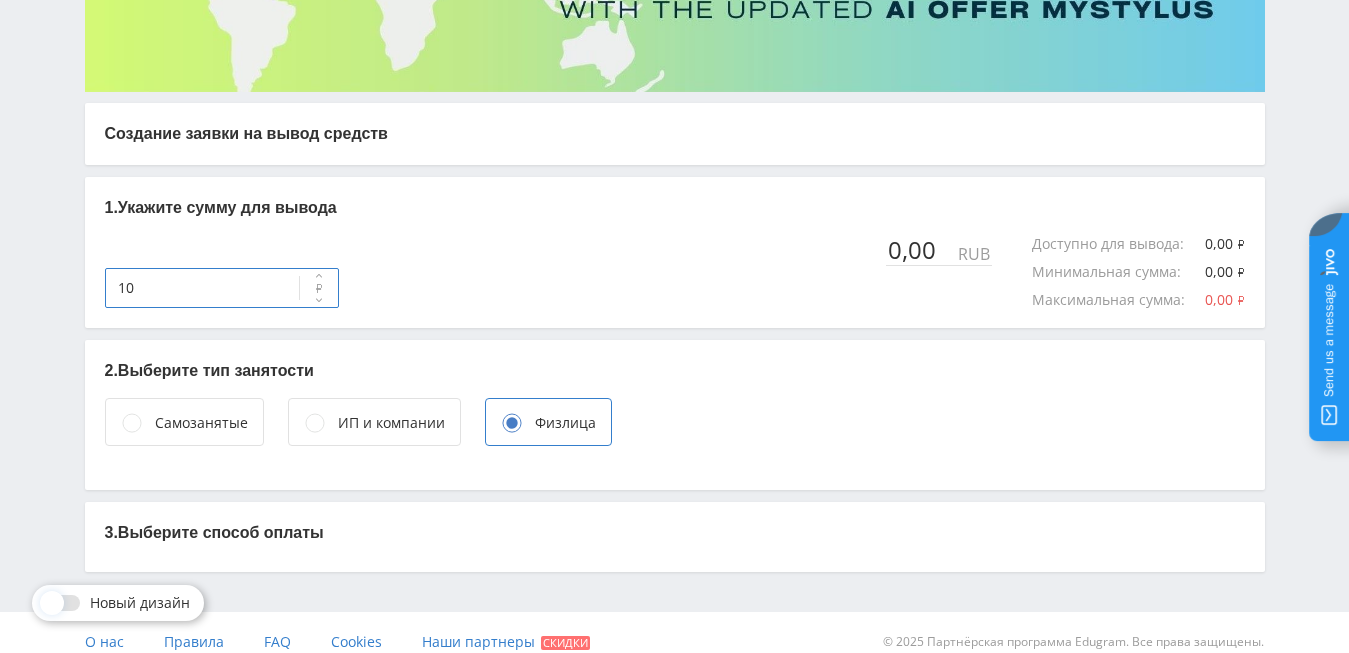 click on "10" at bounding box center [222, 288] 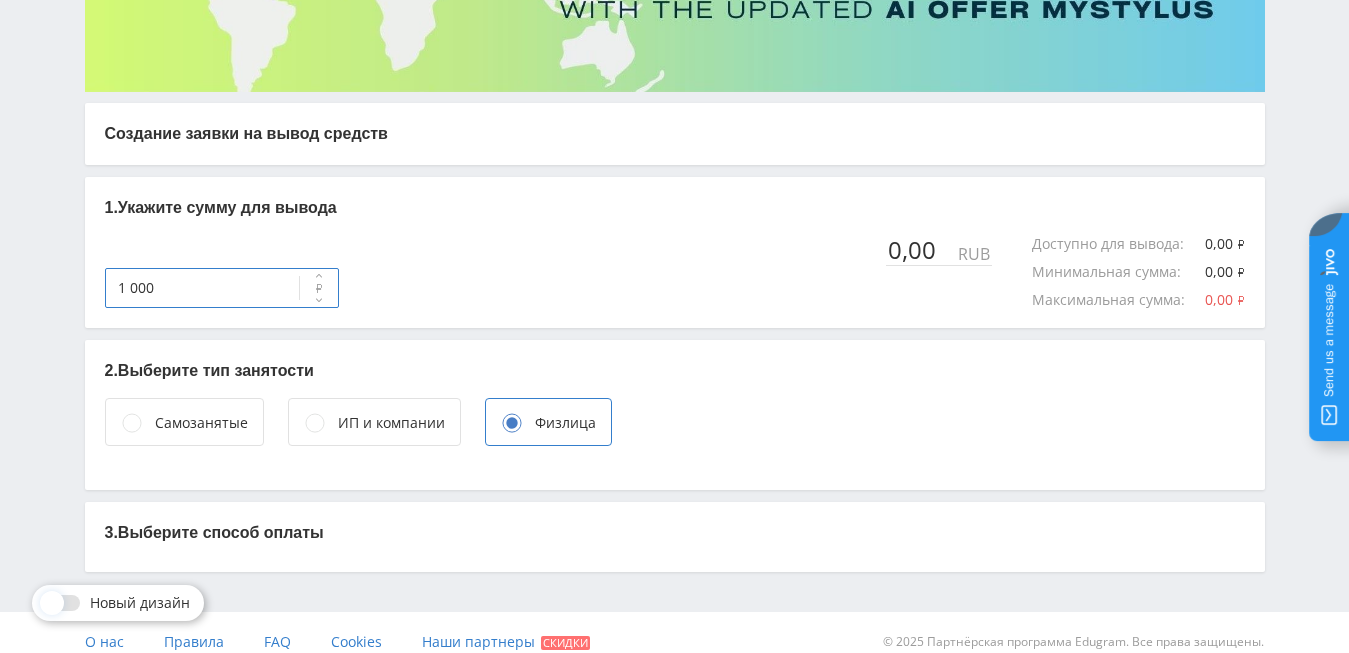 click on "1 000" at bounding box center [222, 288] 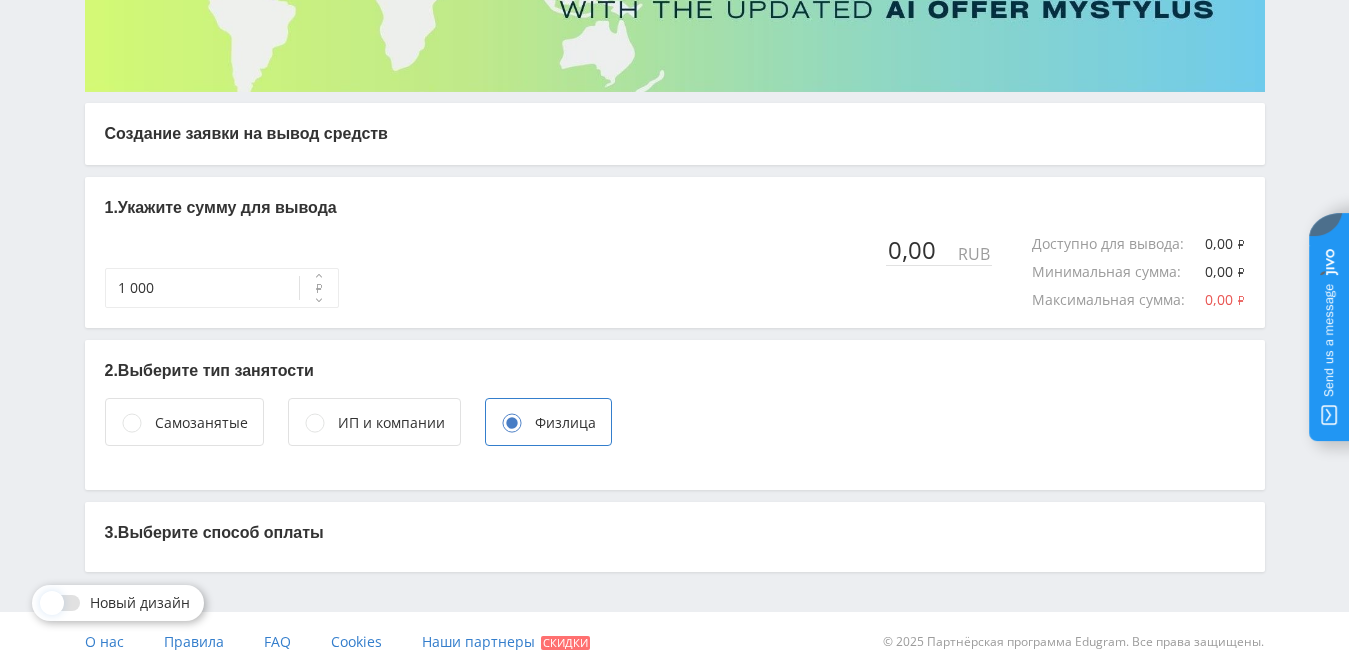 click on "1.  Укажите сумму для вывода 1 000 ₽ 0,00 RUB Доступно для вывода : 0,00 ₽ Минимальная сумма : 0,00 ₽ Максимальная сумма : 0,00 ₽" at bounding box center [675, 252] 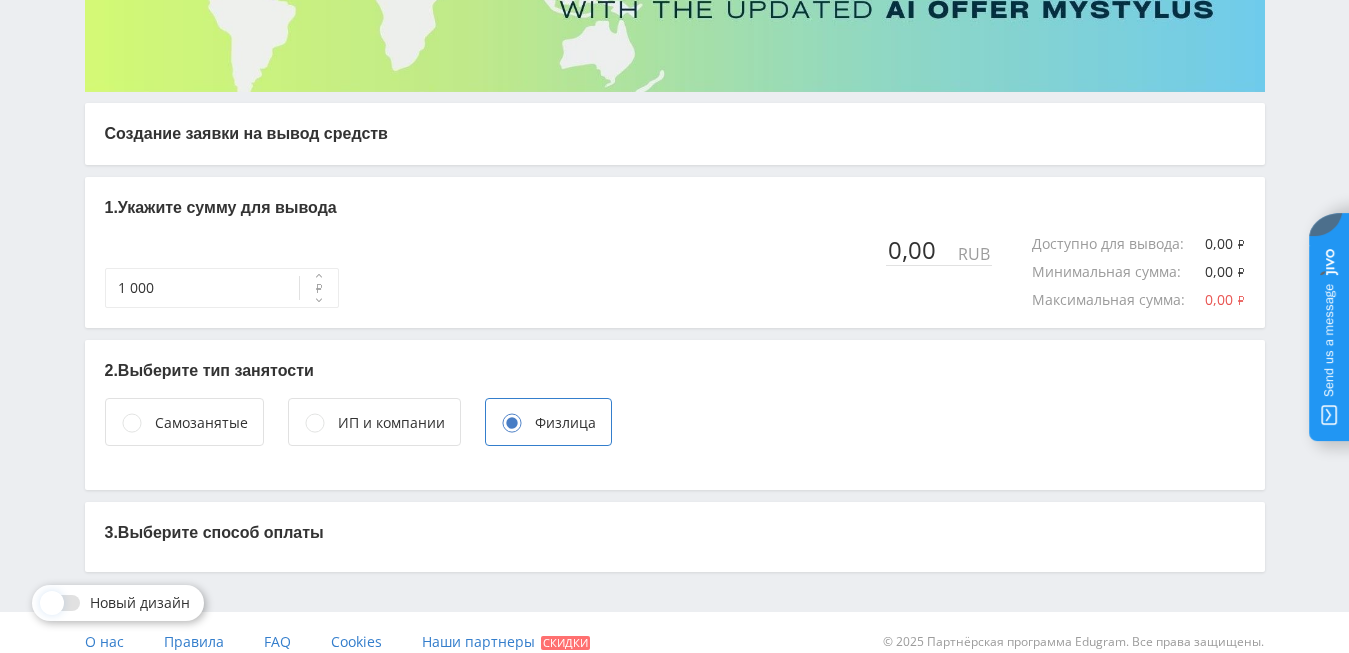 click on "0,00" at bounding box center [921, 250] 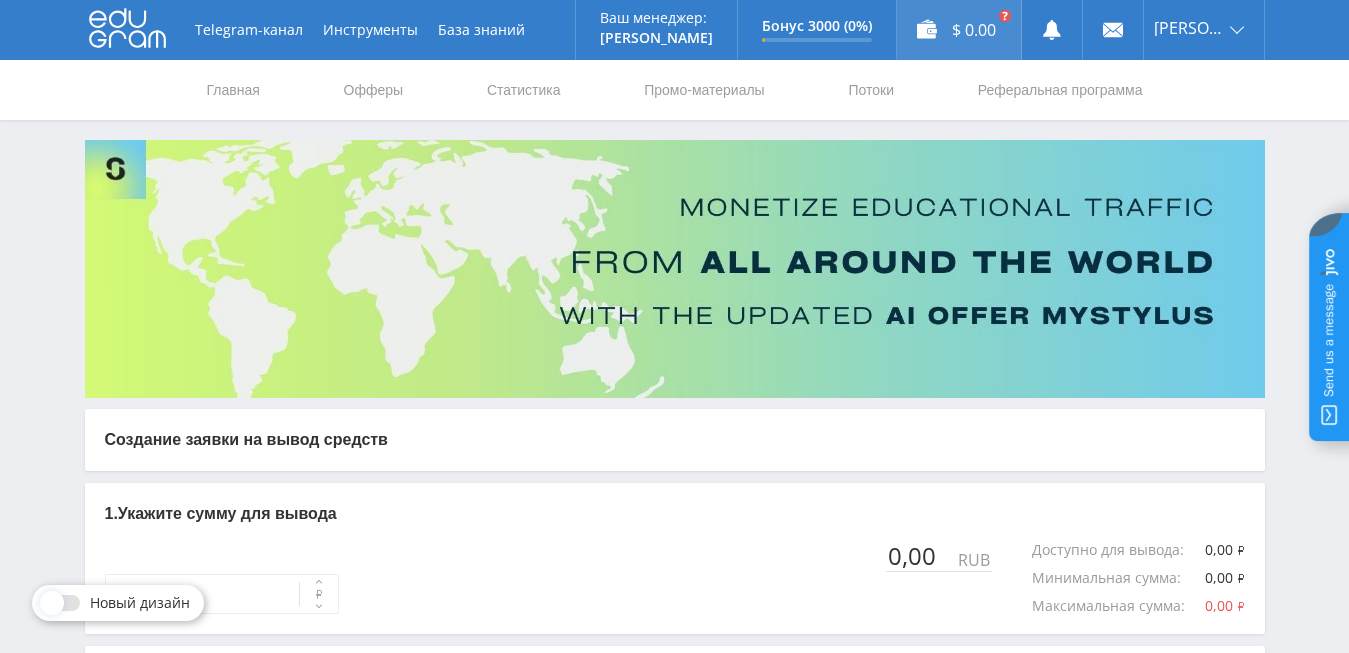 click on "$ 0.00" at bounding box center (959, 30) 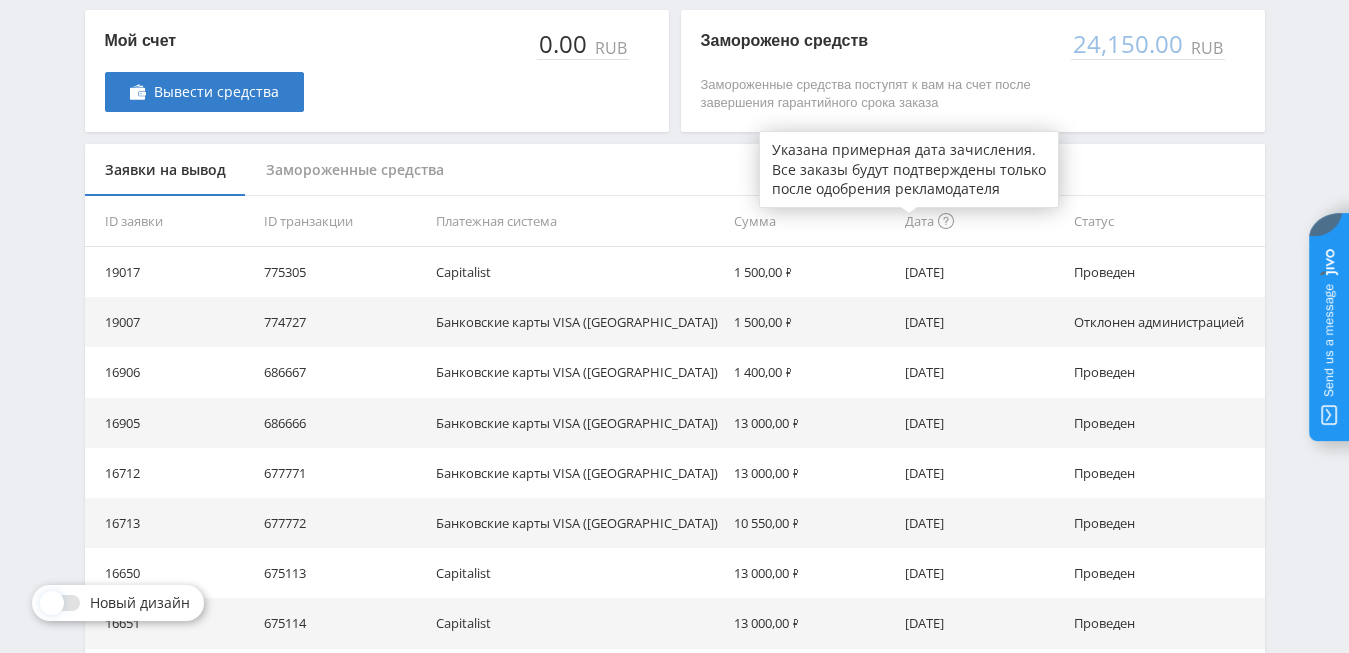 scroll, scrollTop: 399, scrollLeft: 0, axis: vertical 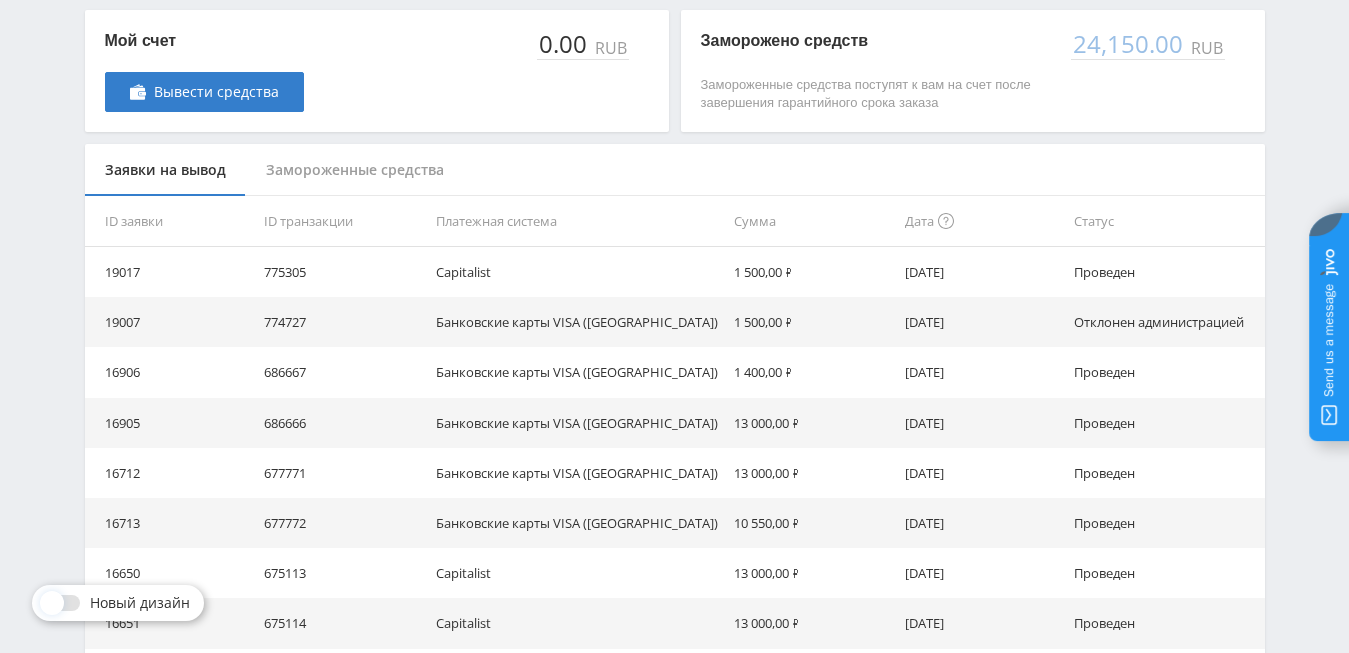 click on "Замороженные средства" at bounding box center (355, 170) 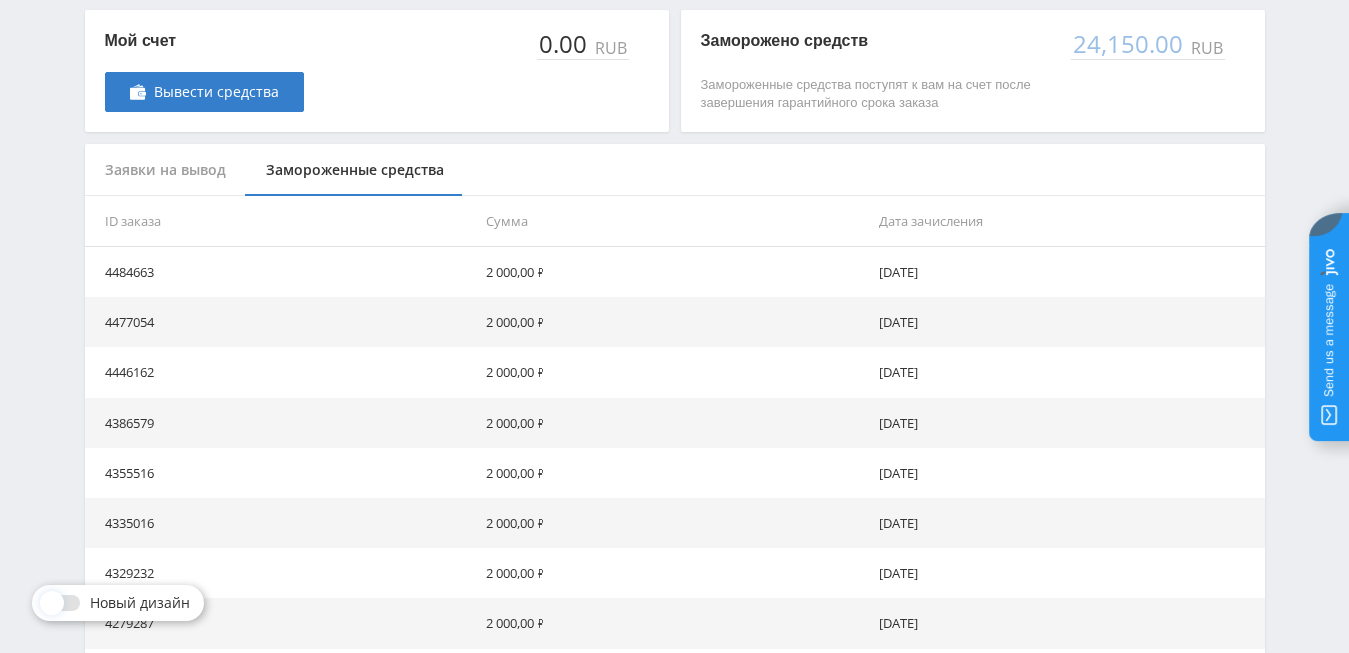 click on "4484663" at bounding box center [281, 272] 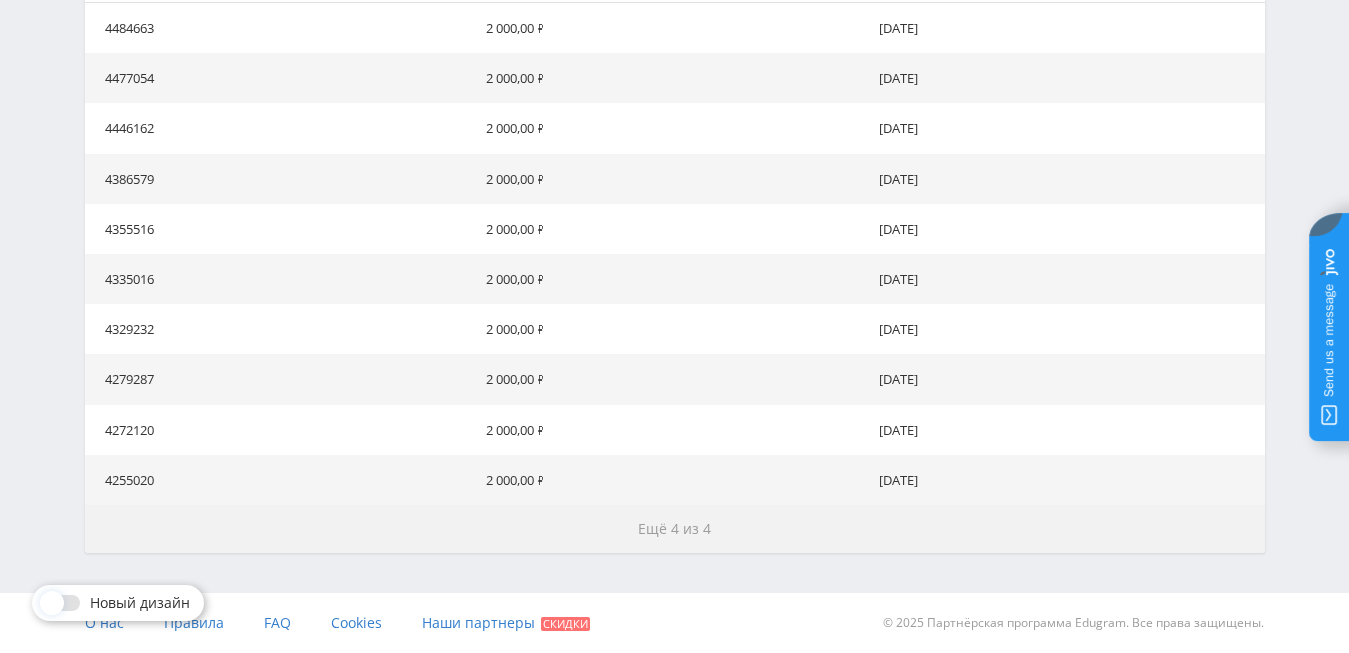 click on "Ещё 4 из 4" at bounding box center (674, 528) 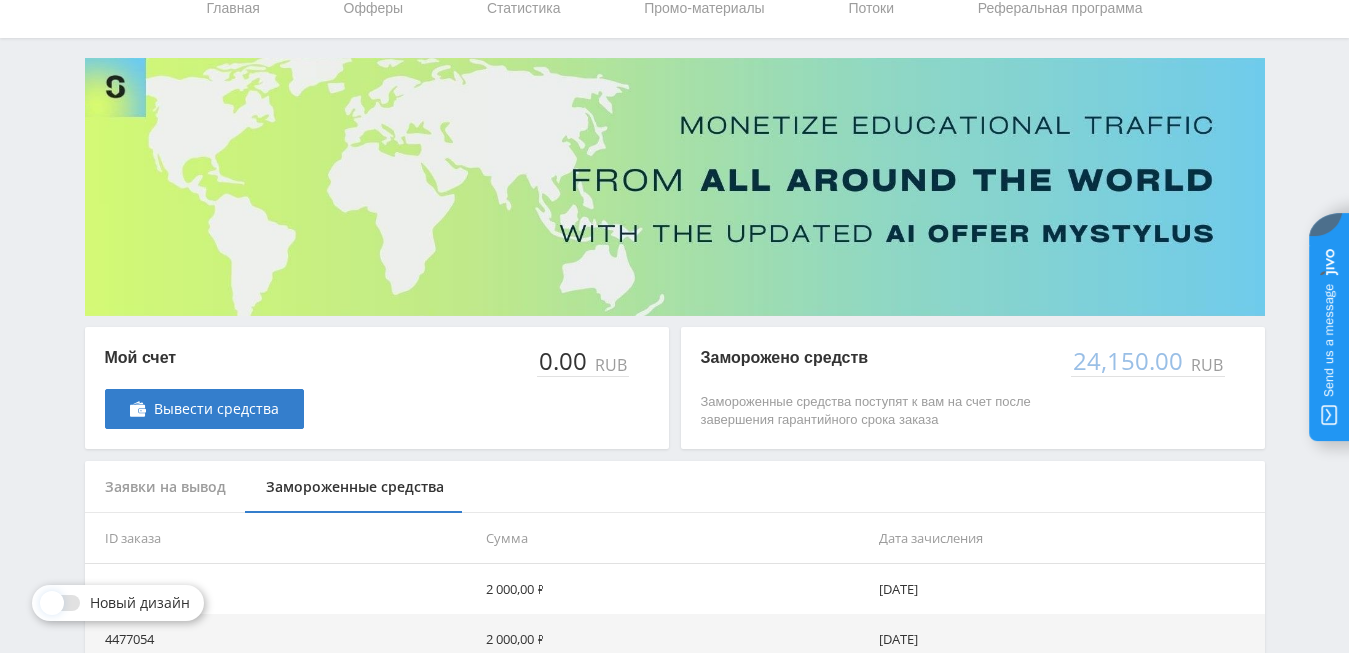 scroll, scrollTop: 0, scrollLeft: 0, axis: both 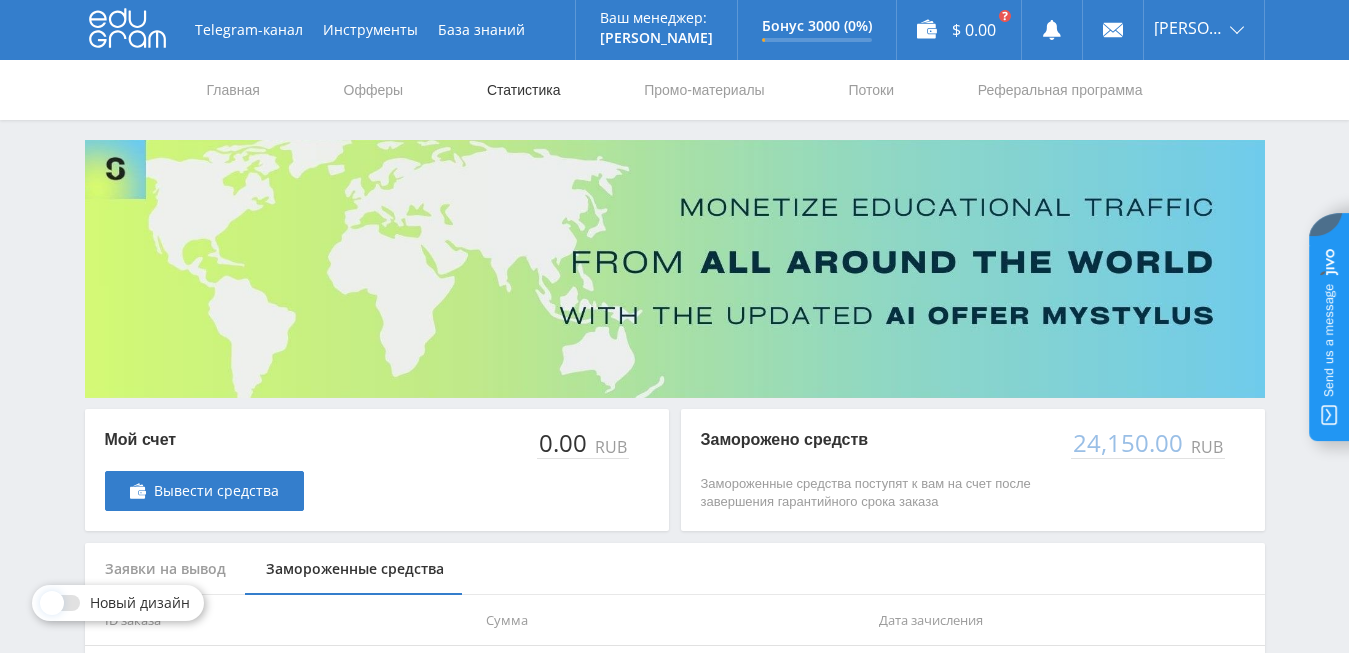 click on "Статистика" at bounding box center [524, 90] 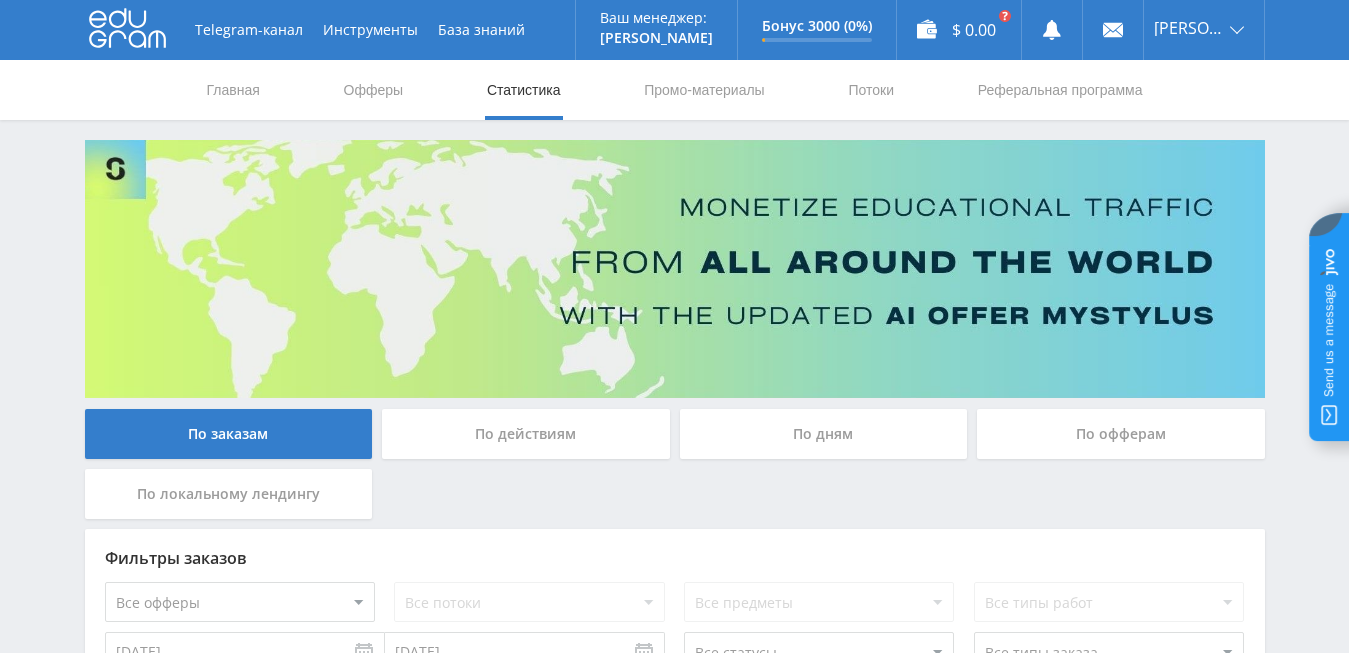 scroll, scrollTop: 199, scrollLeft: 0, axis: vertical 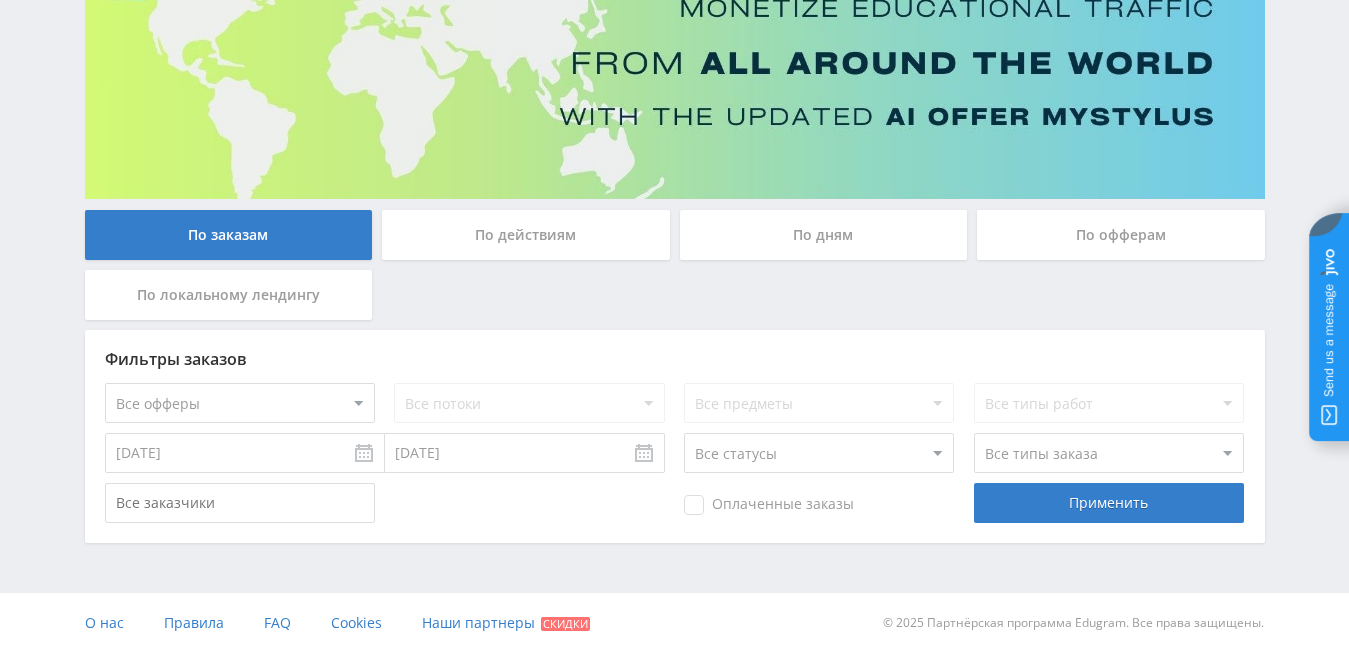 click on "23.07.2025" at bounding box center [245, 453] 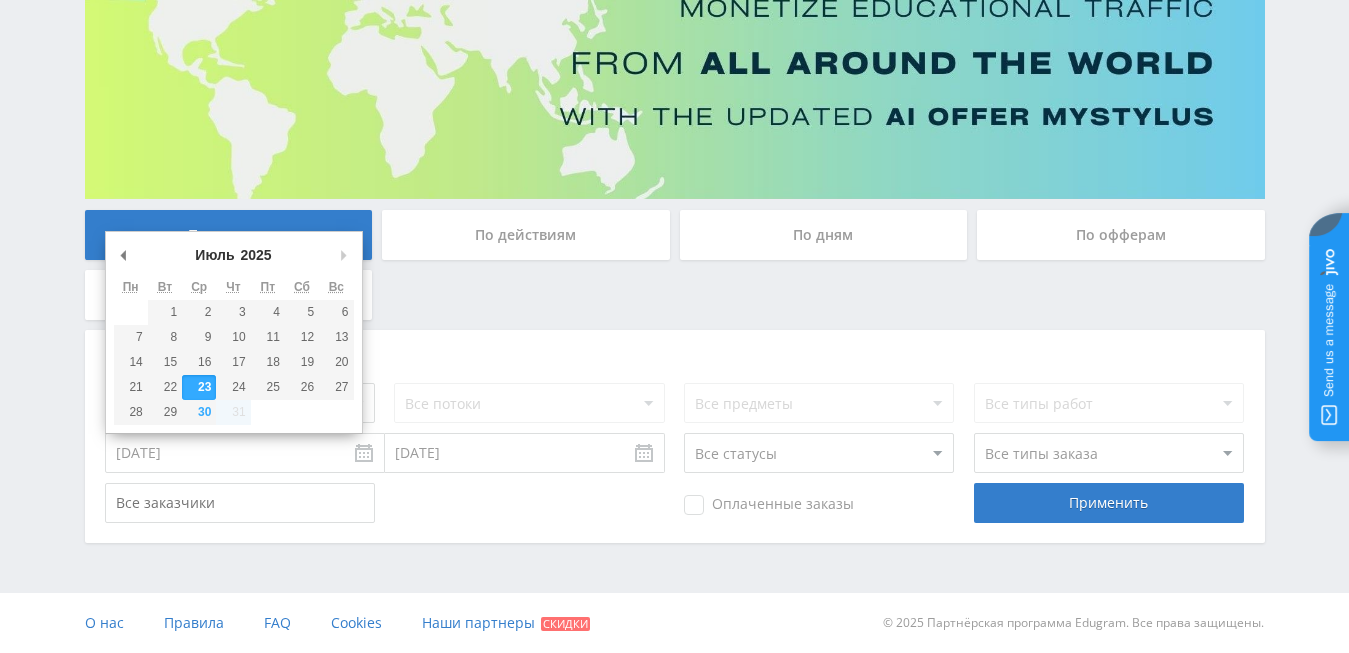 click on "2021 2022 2023 2024 2025" at bounding box center [265, 255] 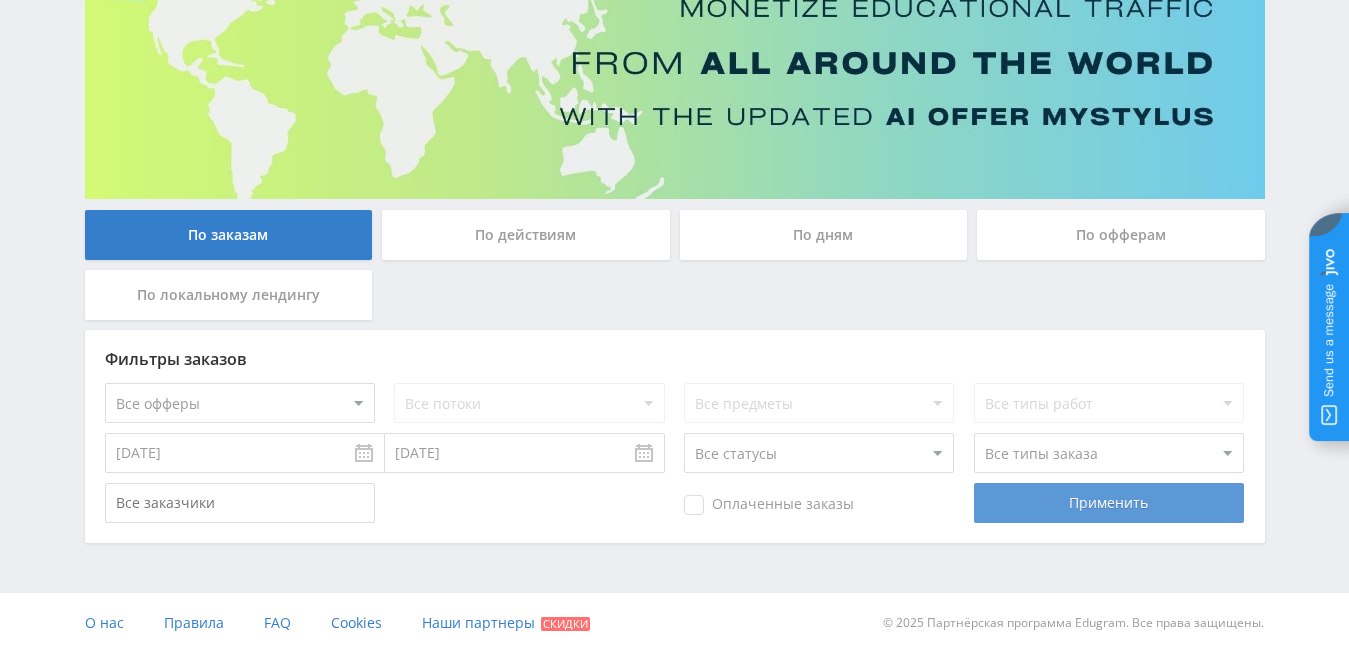 click on "Применить" at bounding box center (1109, 503) 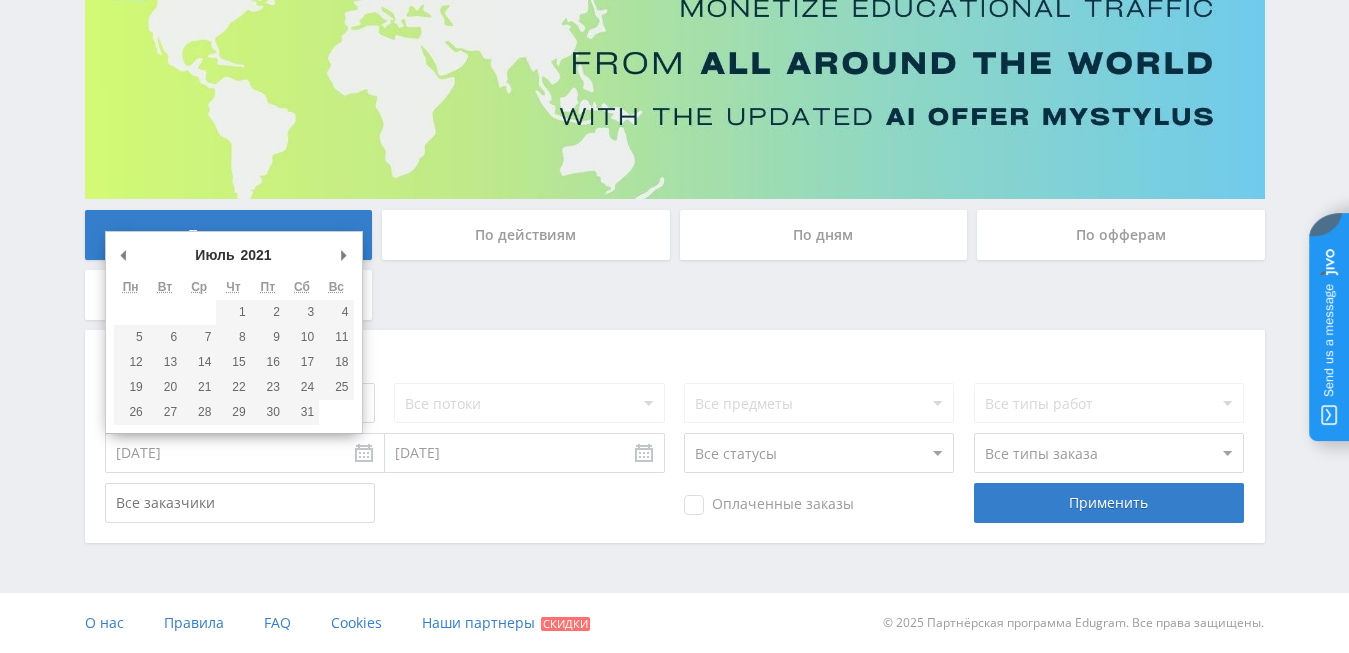 click on "23.07.2025" at bounding box center [245, 453] 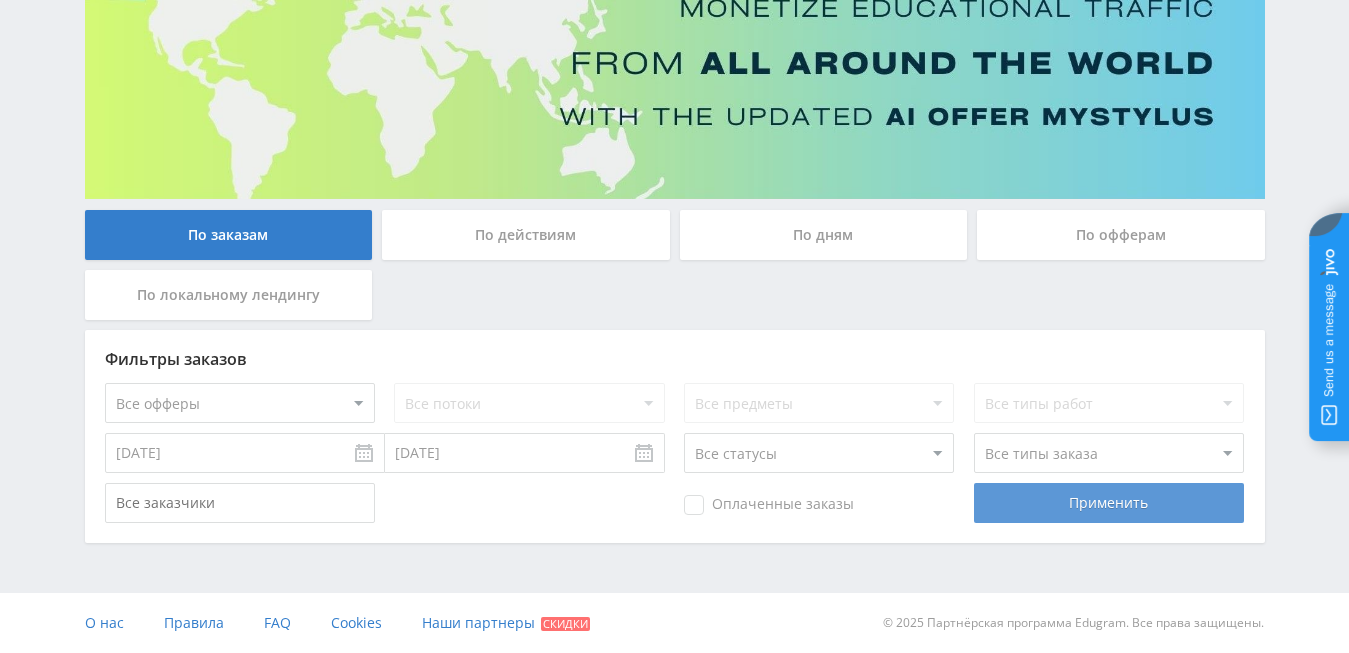 click on "Применить" at bounding box center [1109, 503] 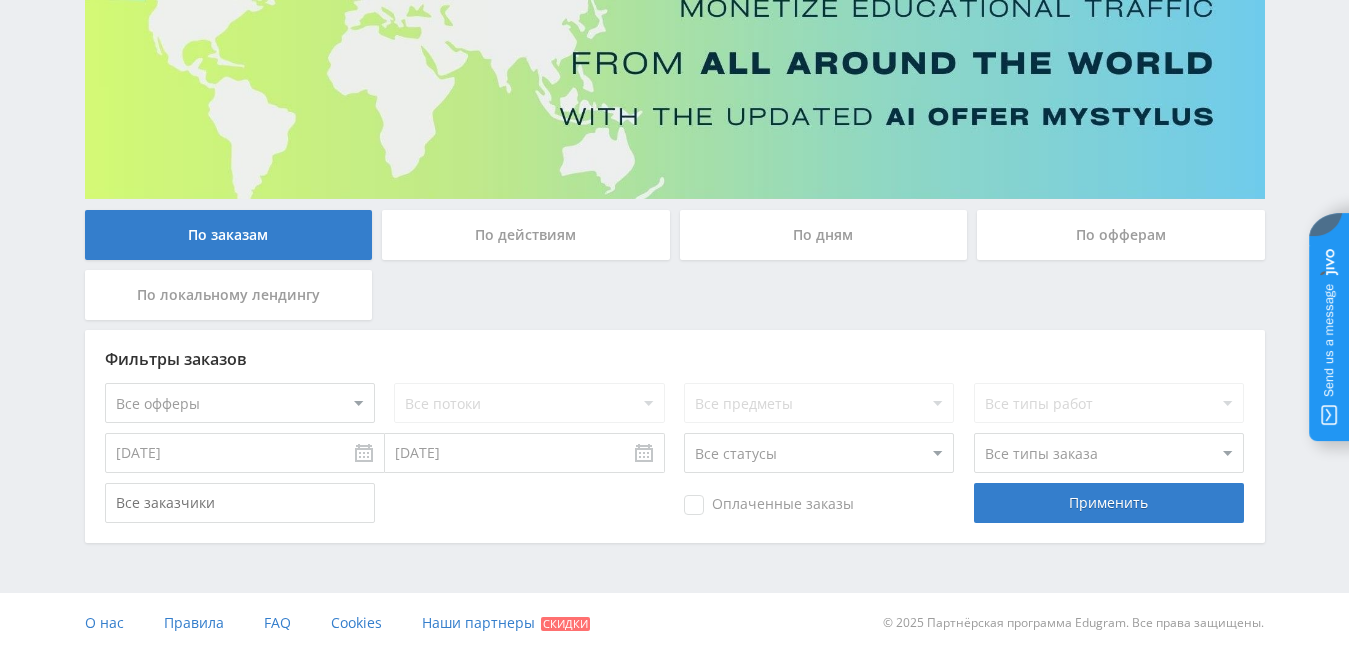 click on "Все статусы В аукционе В работе На гарантии Завершен Возврат Черновик" at bounding box center (819, 453) 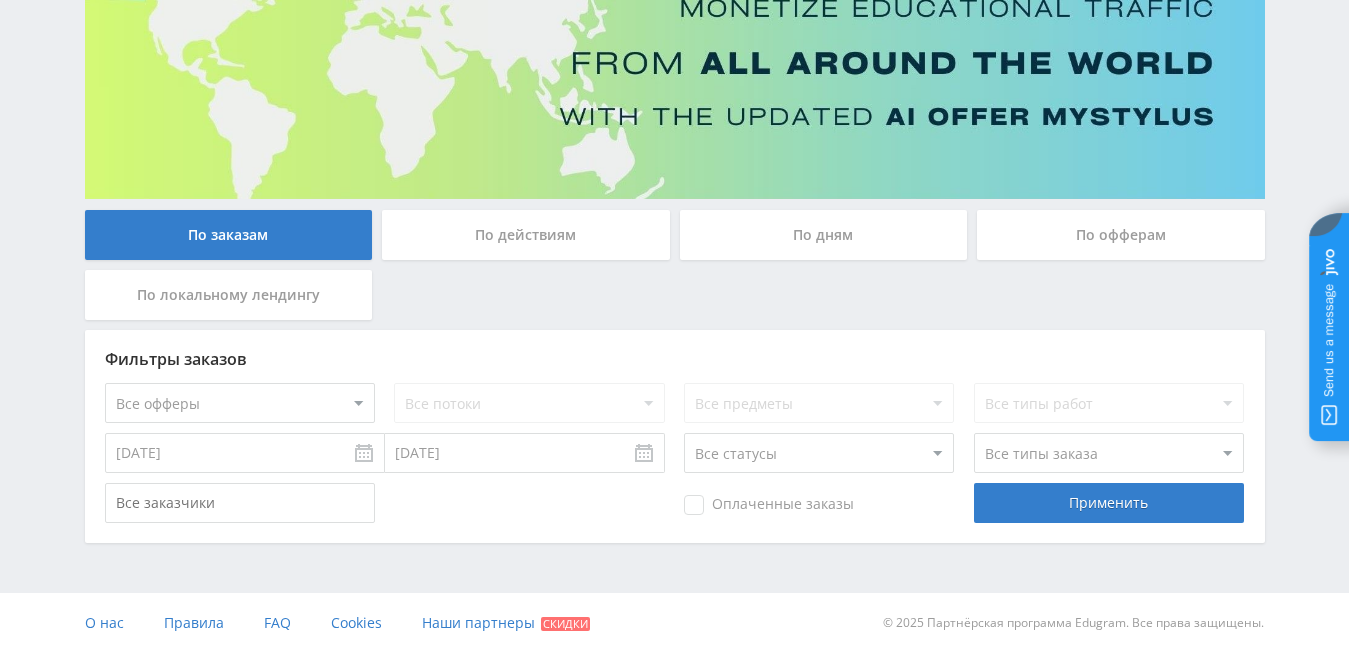 click on "Все типы заказа Ребилл Новый заказ" at bounding box center (1109, 453) 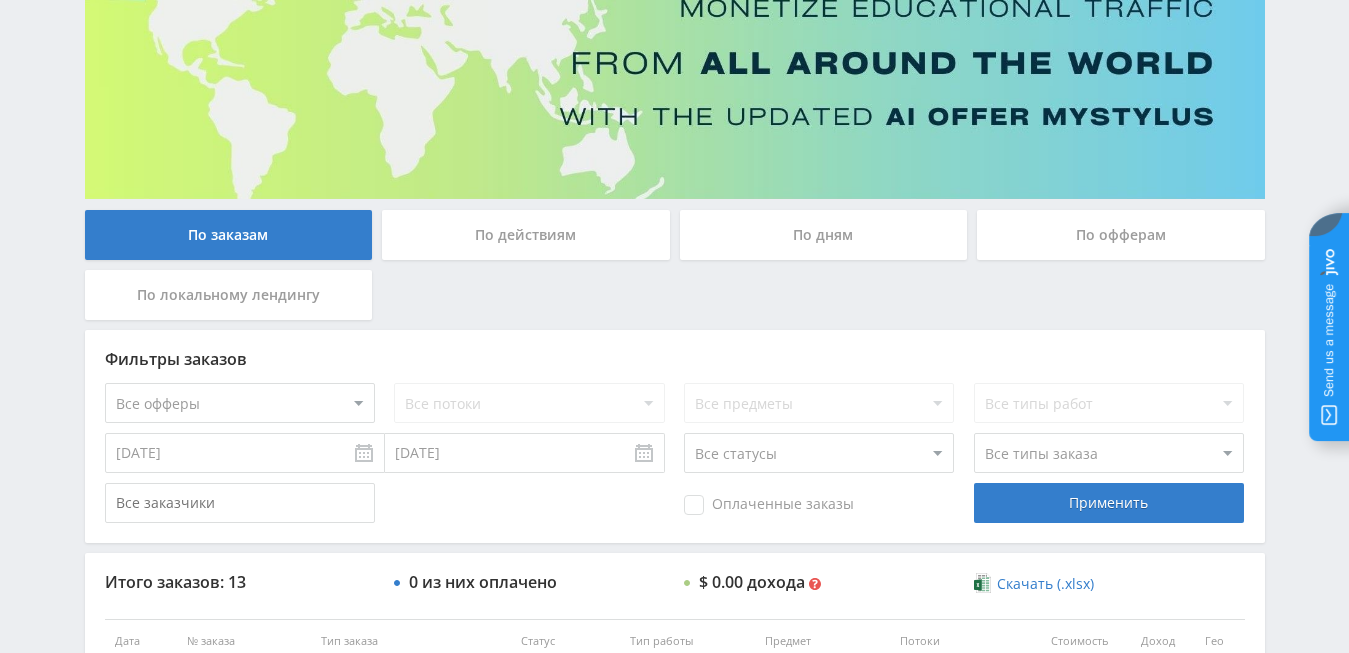 click on "Все типы заказа Ребилл Новый заказ" at bounding box center (1109, 453) 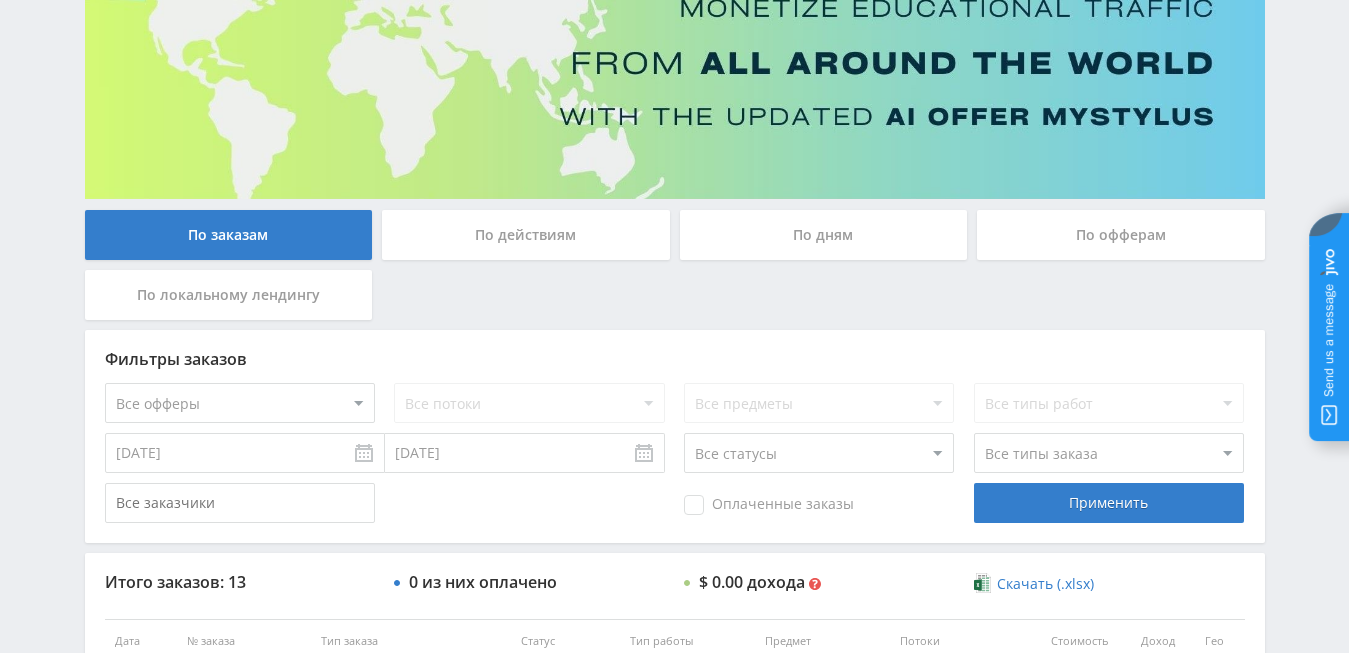 click on "Фильтры заказов
Все офферы MyStylus MyStylus - Revshare Кампус AI Studybay Автор24 Studybay Brazil Автор24 - Мобильное приложение
Все потоки
Все предметы
Все типы работ
31.07.2021
30.07.2025
Все статусы В аукционе В работе На гарантии Завершен Возврат" at bounding box center (675, 436) 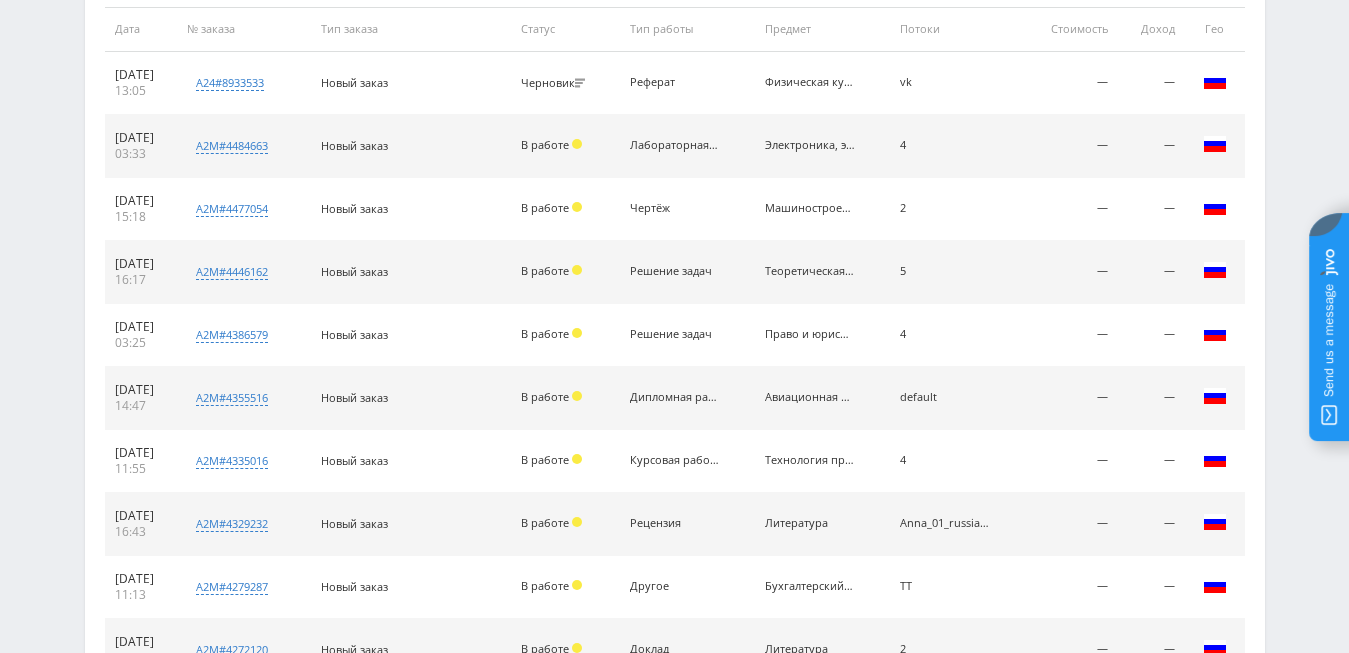 scroll, scrollTop: 709, scrollLeft: 0, axis: vertical 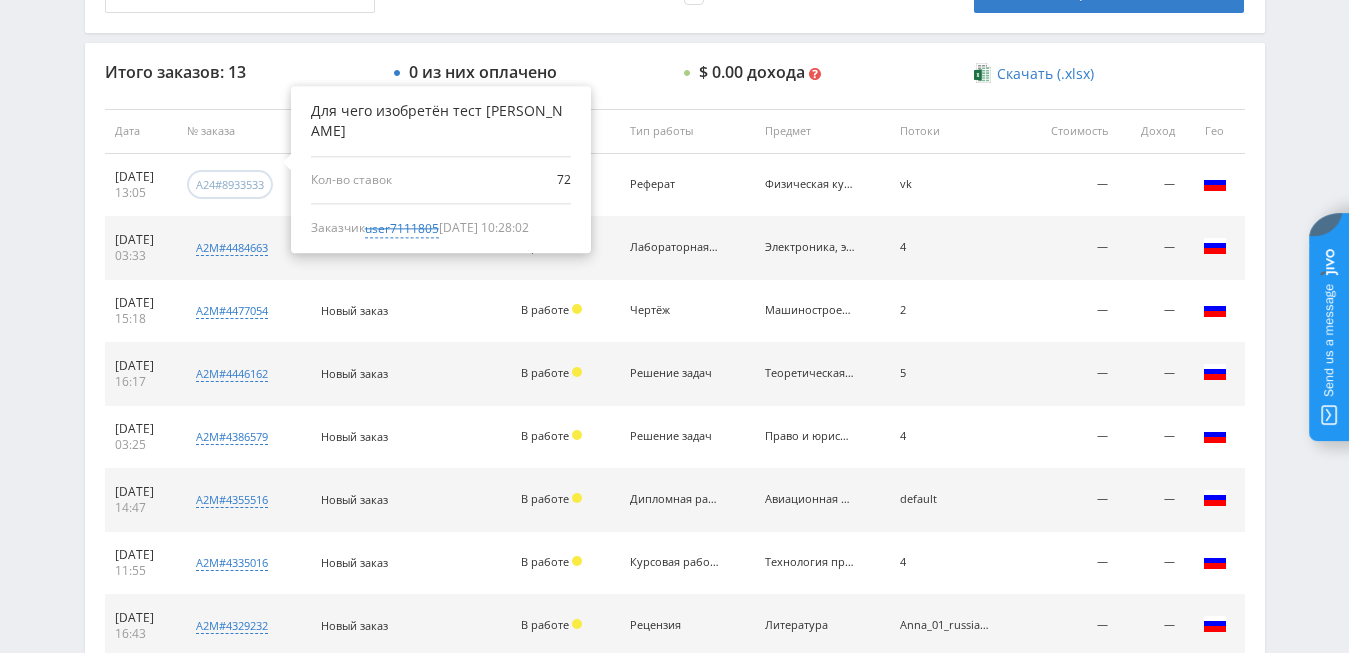 click on "a24#8933533" at bounding box center [230, 184] 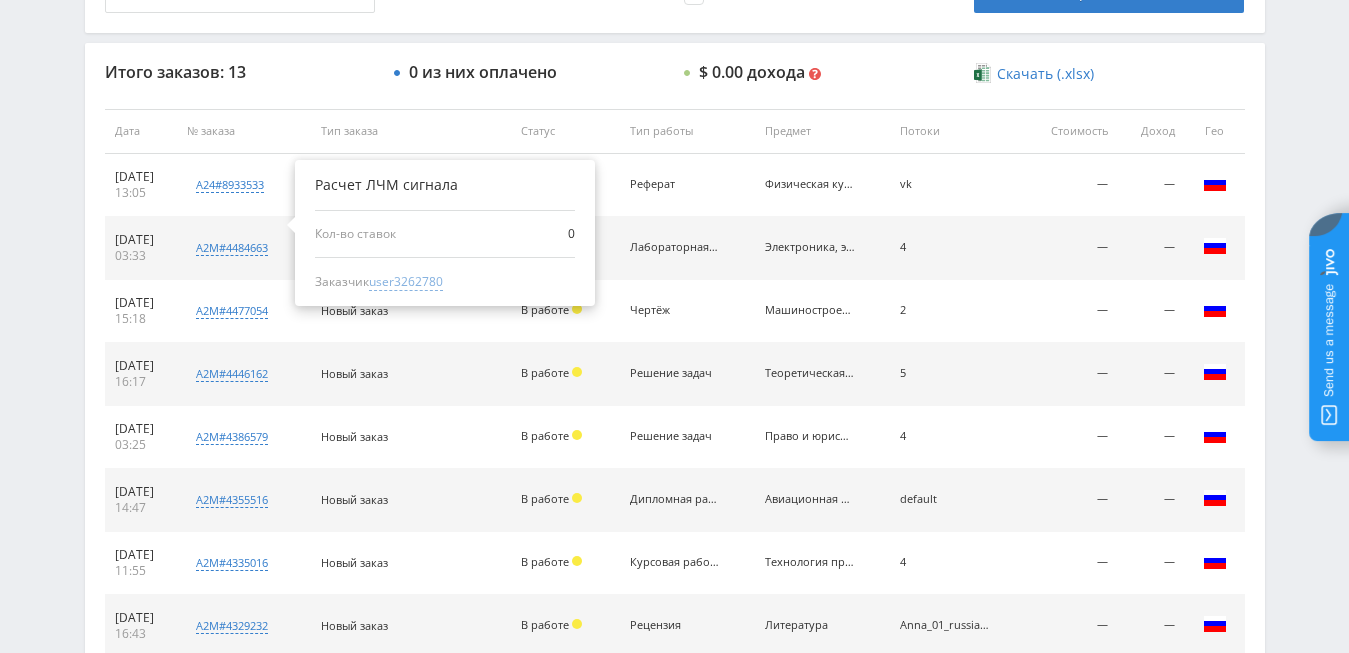 click on "user3262780" at bounding box center (406, 282) 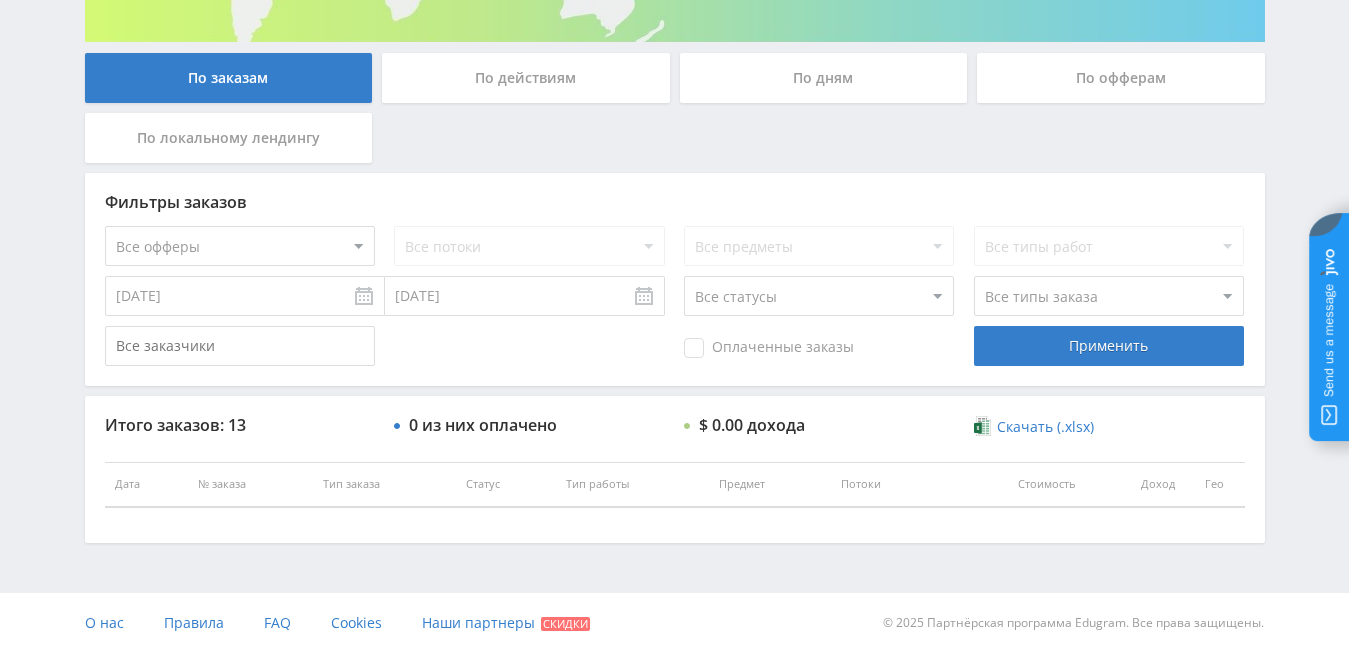type on "31.07.2020" 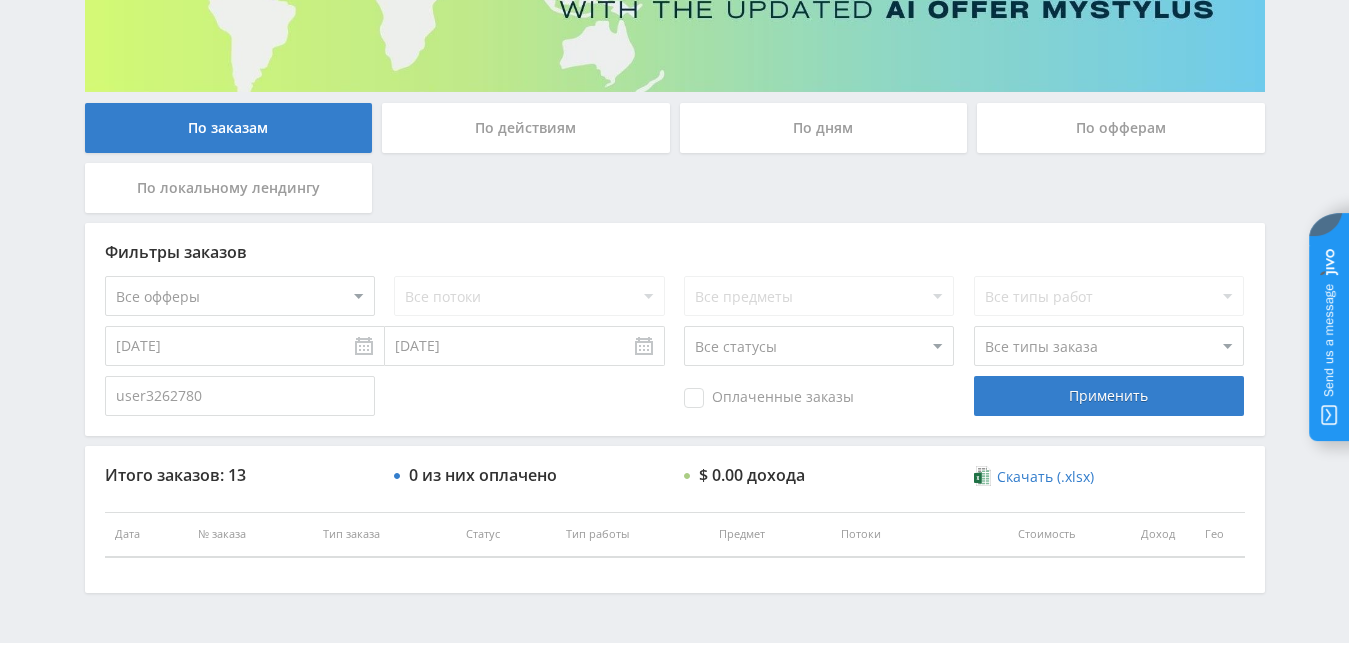 scroll, scrollTop: 356, scrollLeft: 0, axis: vertical 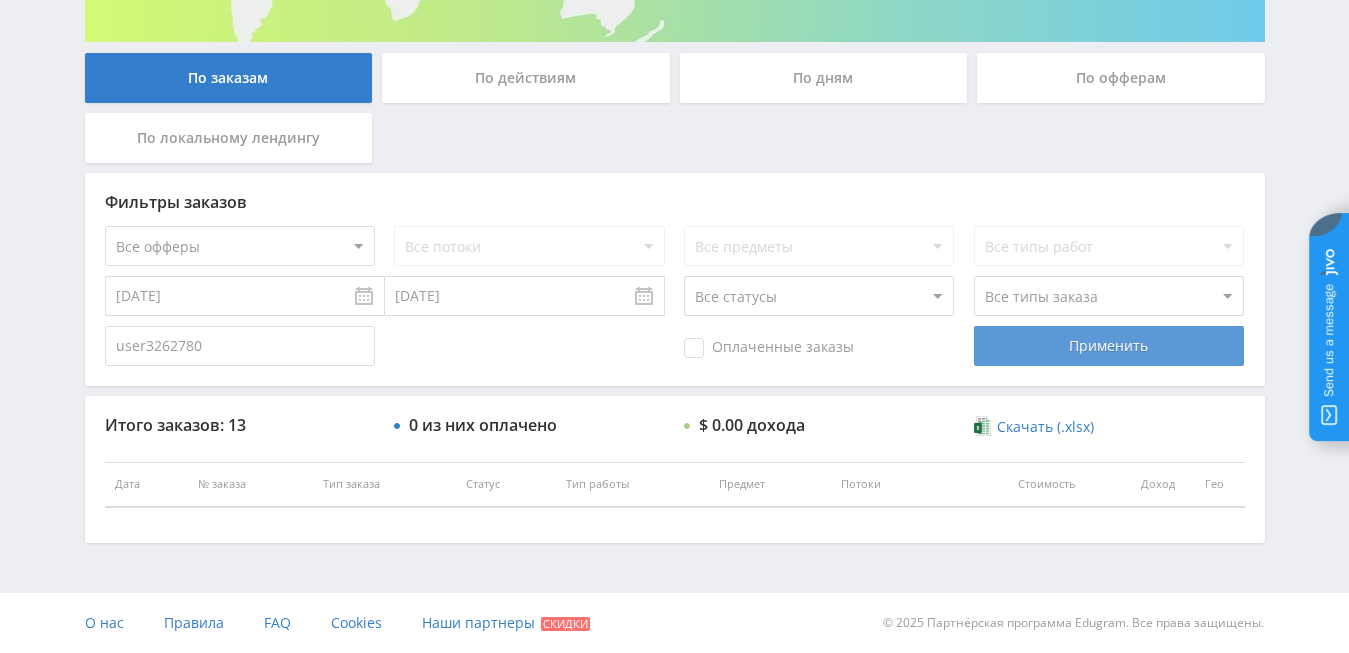 click on "Применить" at bounding box center [1109, 346] 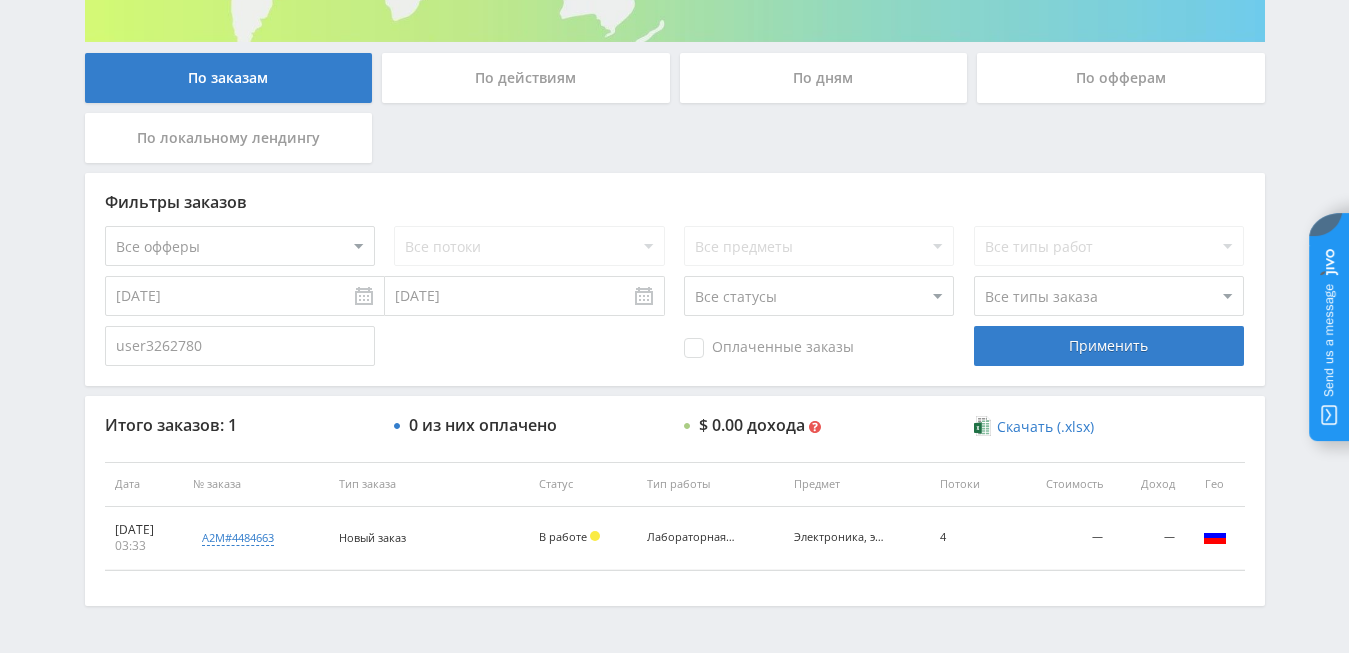 scroll, scrollTop: 419, scrollLeft: 0, axis: vertical 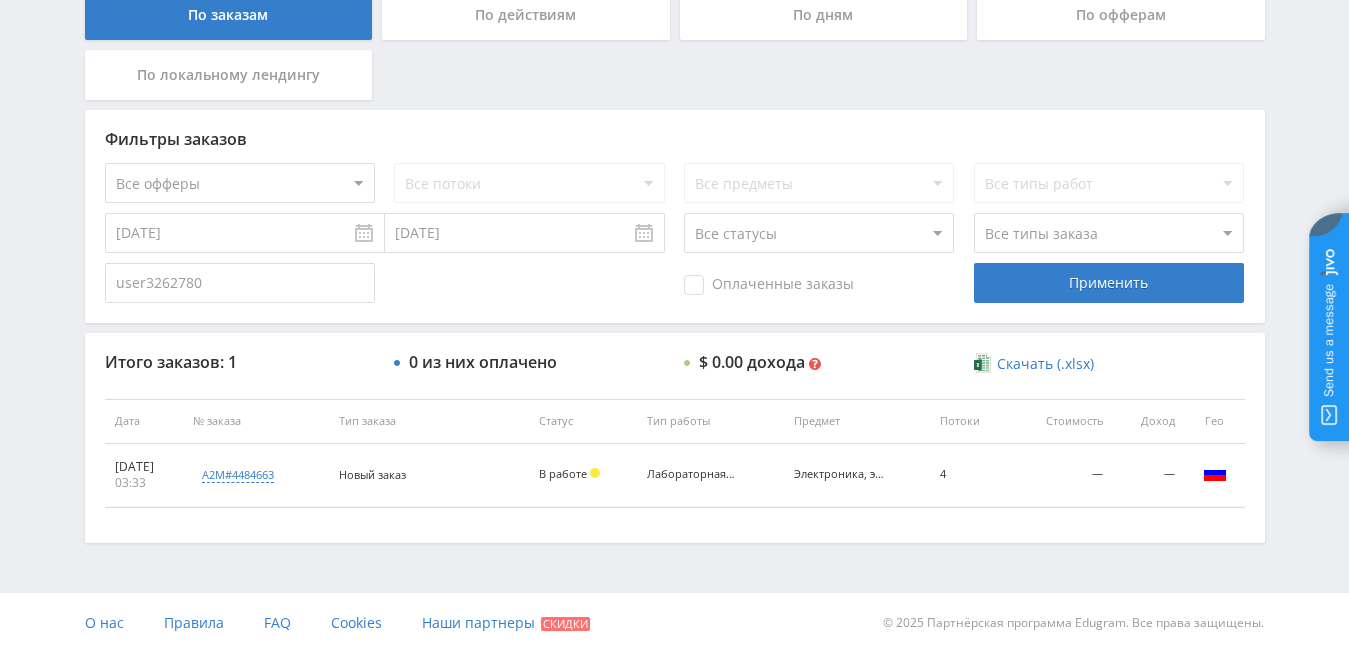drag, startPoint x: 237, startPoint y: 274, endPoint x: 38, endPoint y: 258, distance: 199.64218 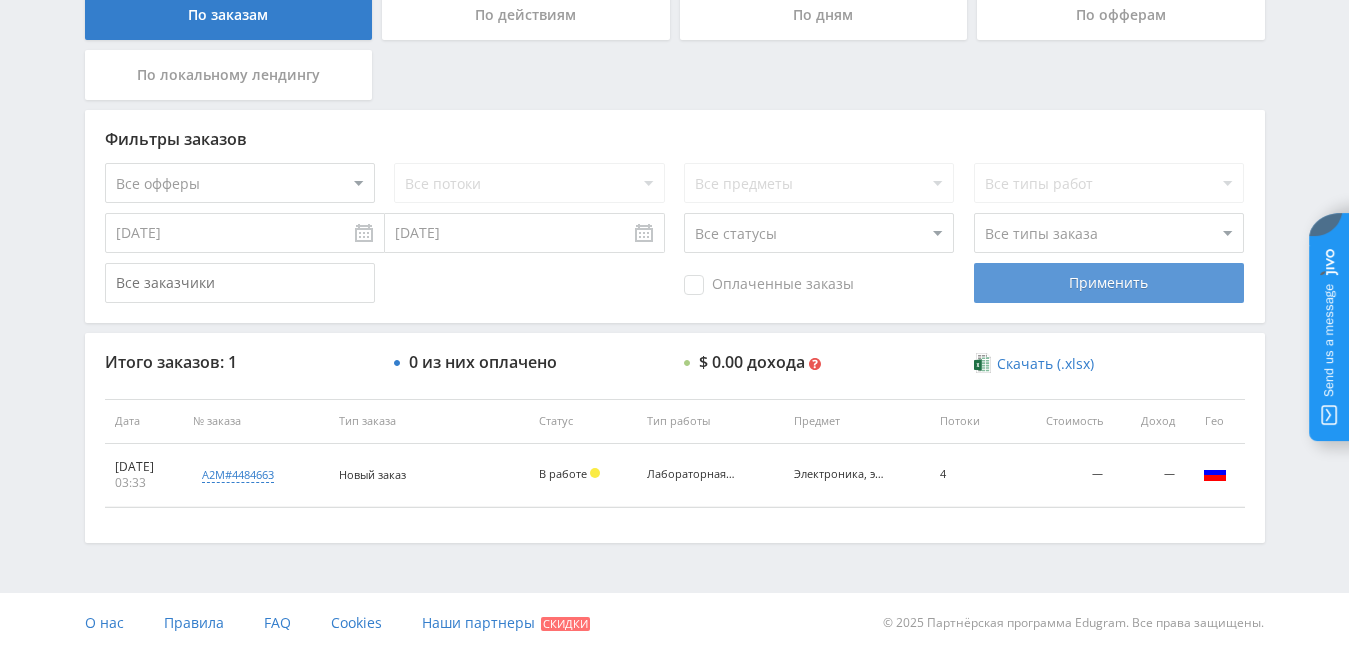 type 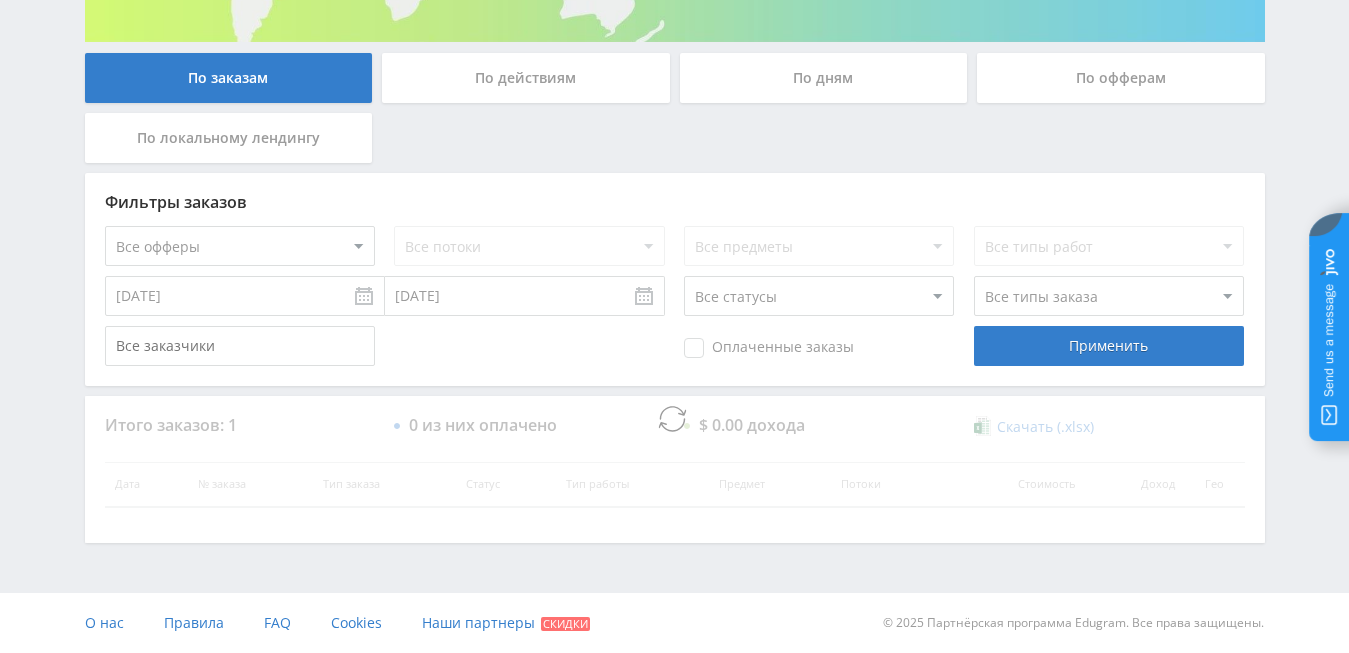 click on "Применить" at bounding box center (1109, 346) 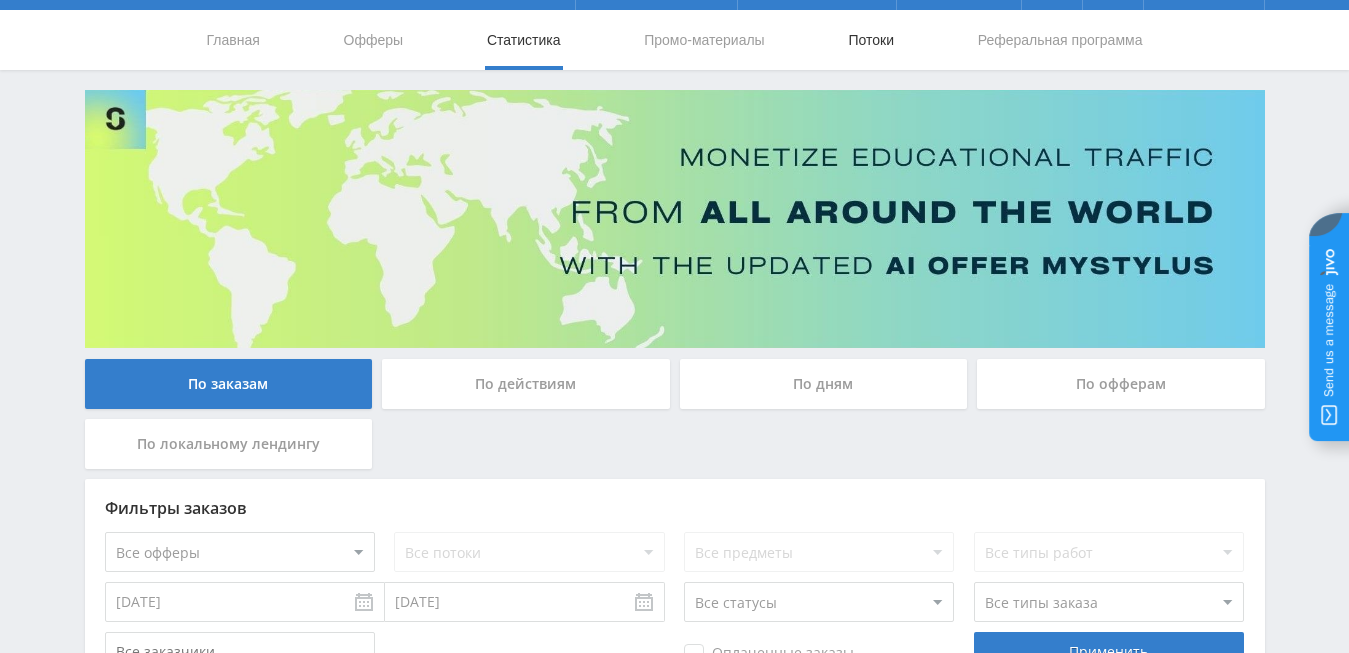 click on "Потоки" at bounding box center (871, 40) 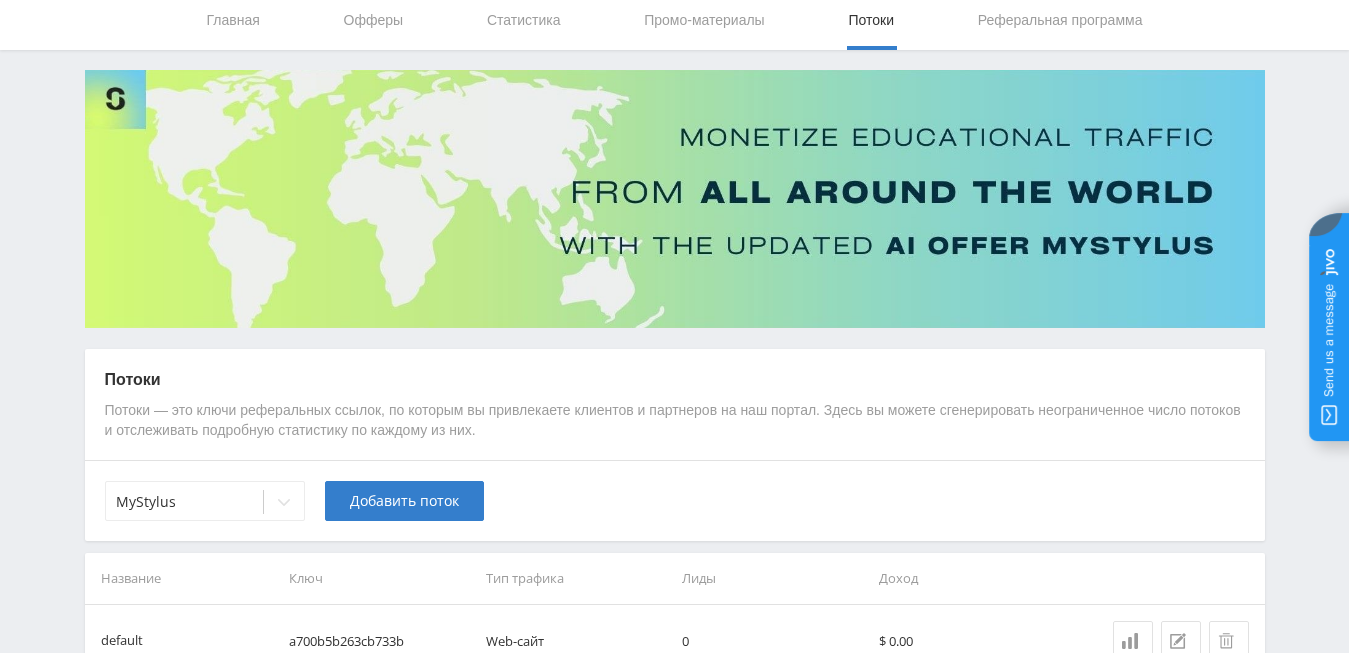 scroll, scrollTop: 194, scrollLeft: 0, axis: vertical 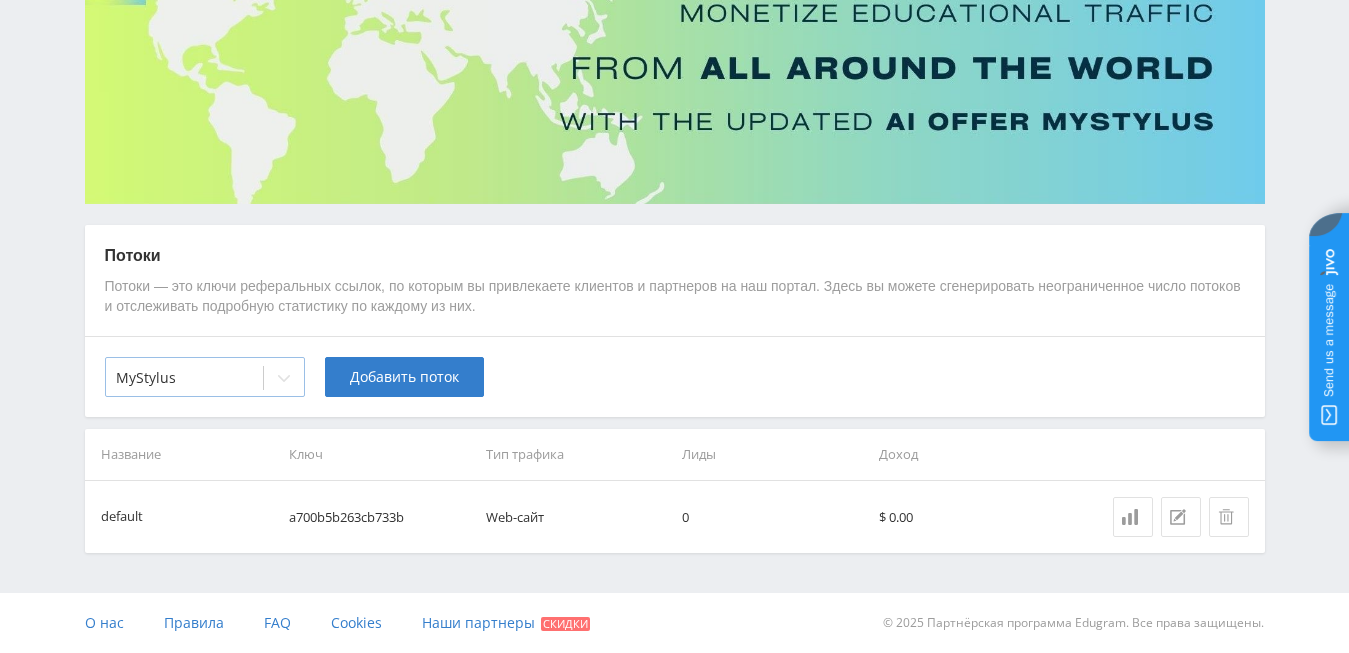 click 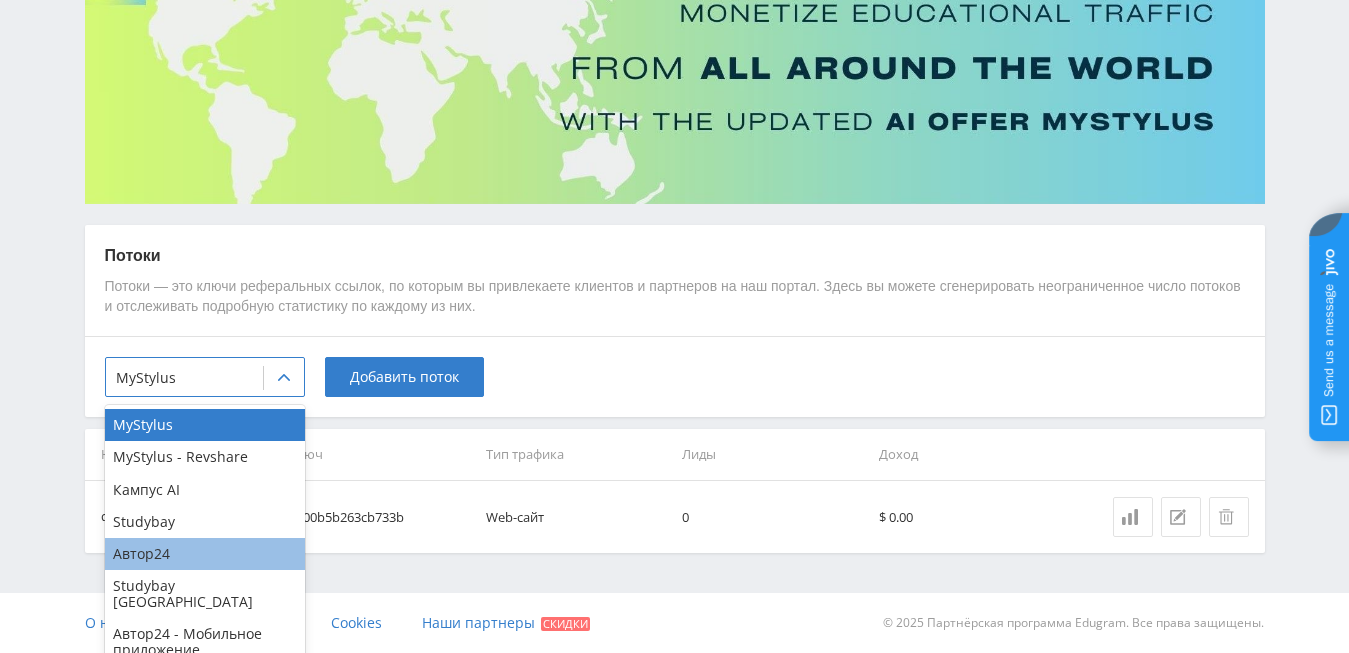 click on "Автор24" at bounding box center [205, 554] 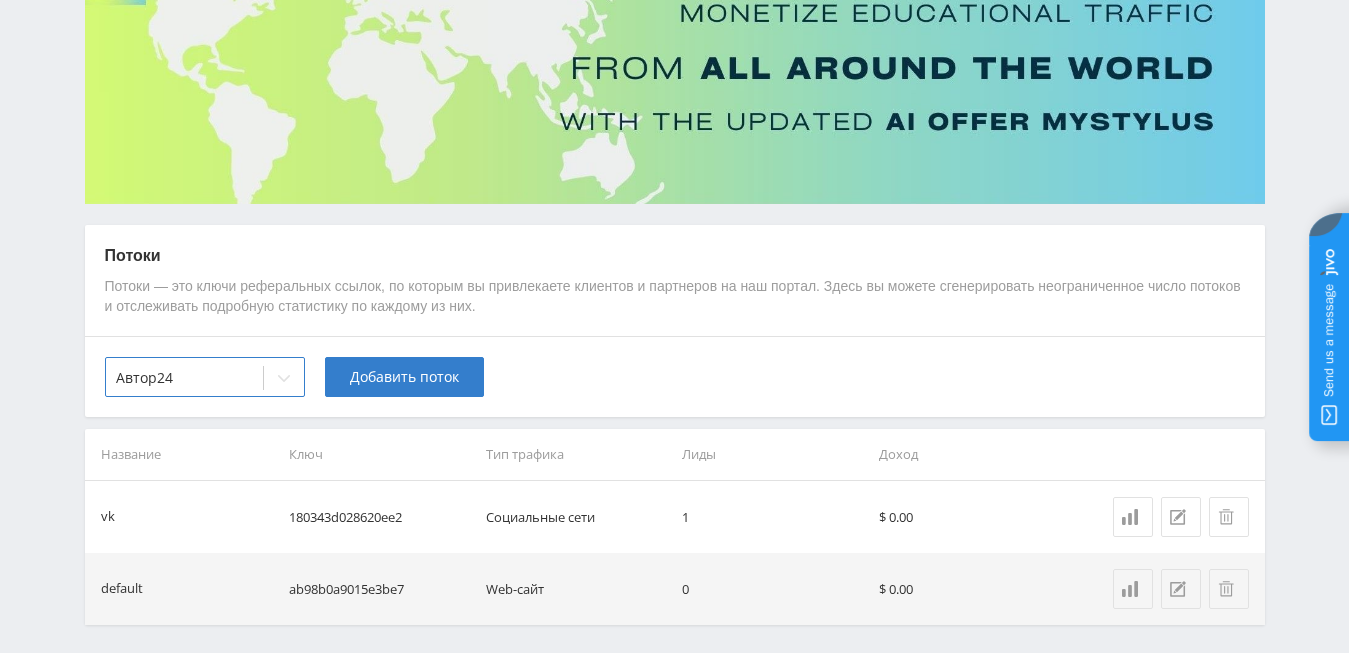 scroll, scrollTop: 266, scrollLeft: 0, axis: vertical 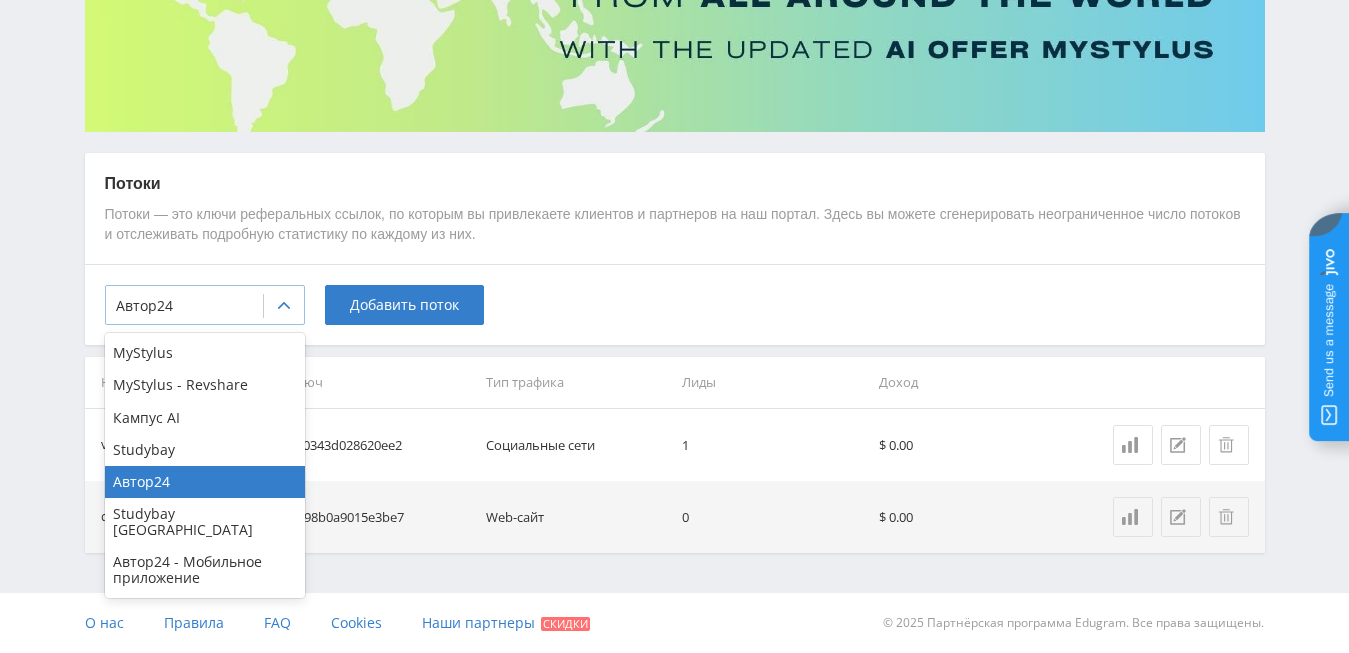 click at bounding box center (263, 306) 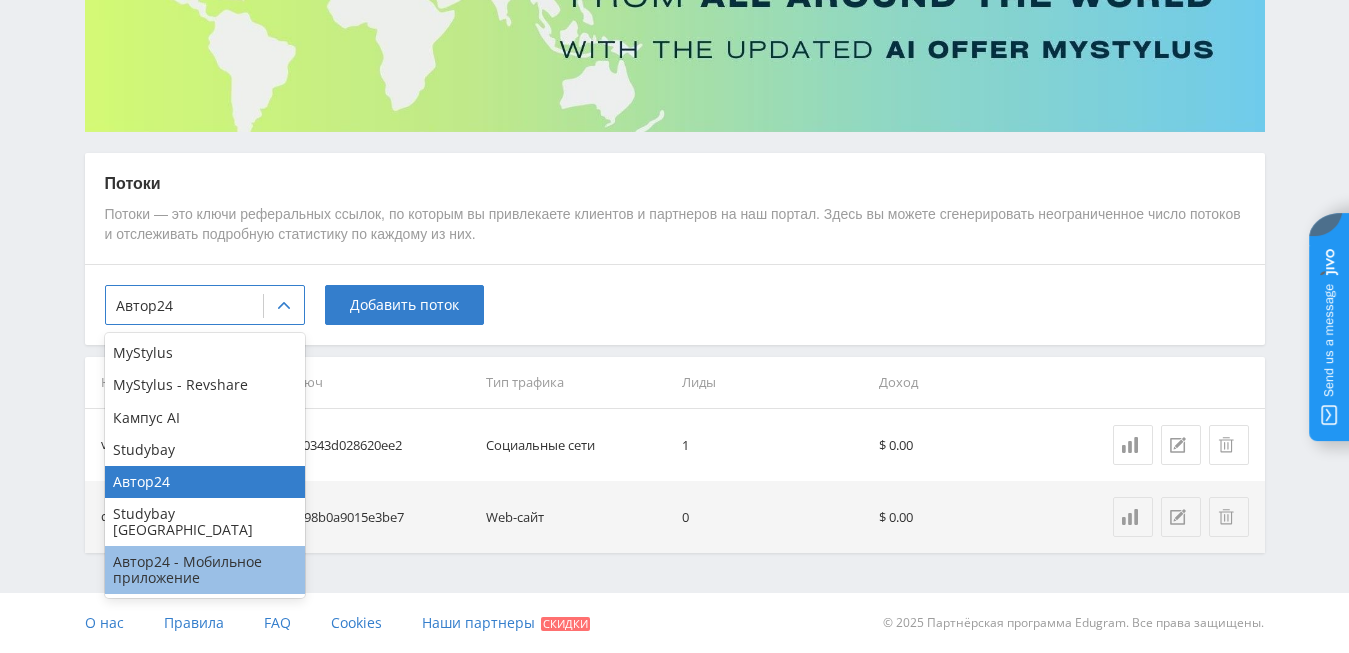 click on "Автор24 - Мобильное приложение" at bounding box center (205, 570) 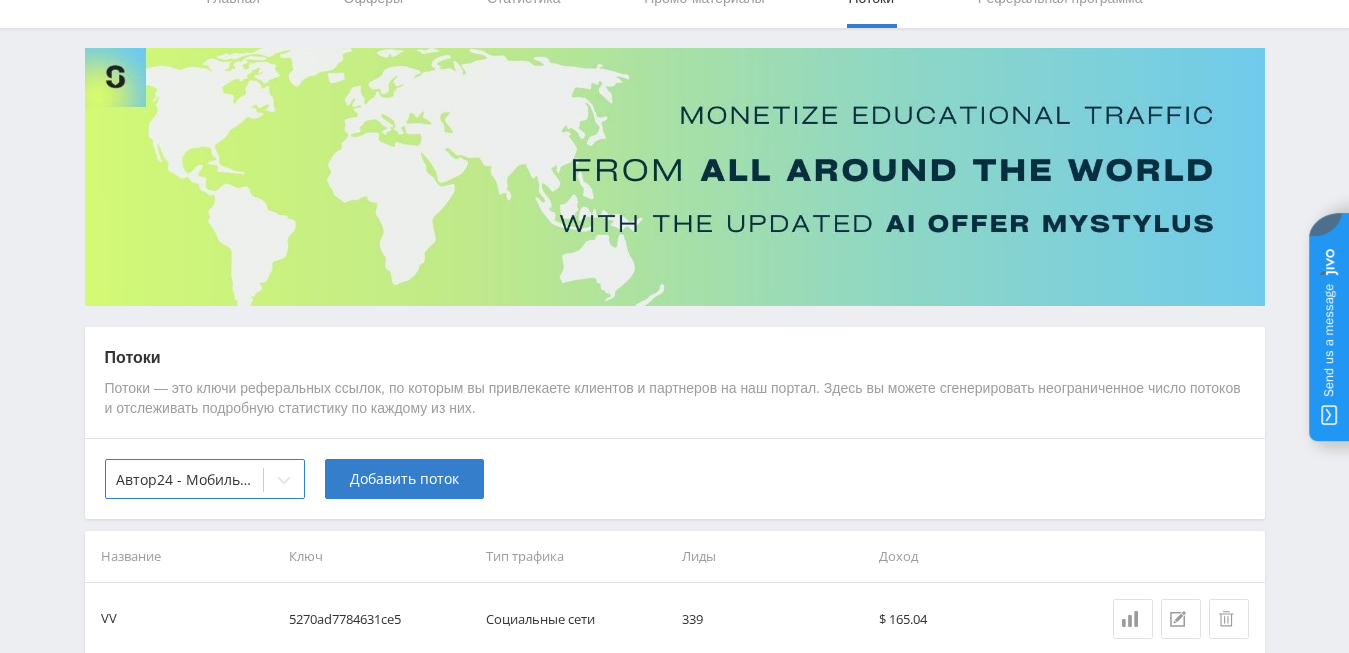 scroll, scrollTop: 0, scrollLeft: 0, axis: both 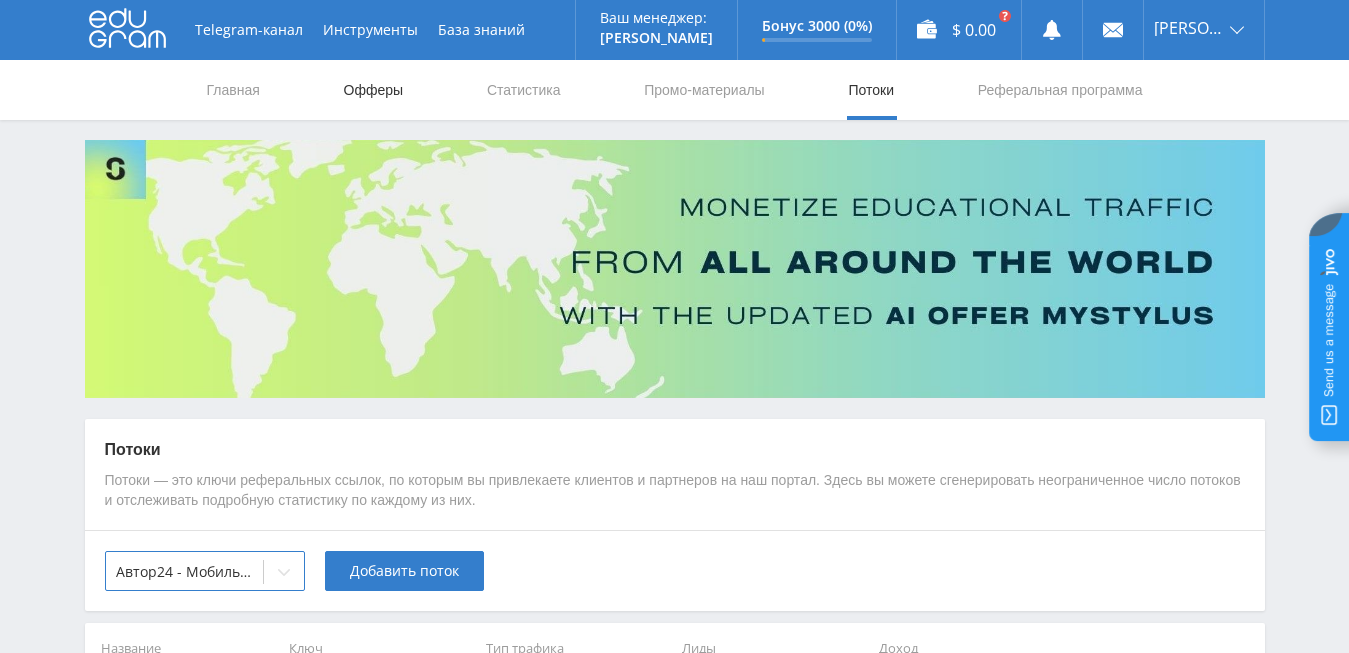click on "Офферы" at bounding box center (374, 90) 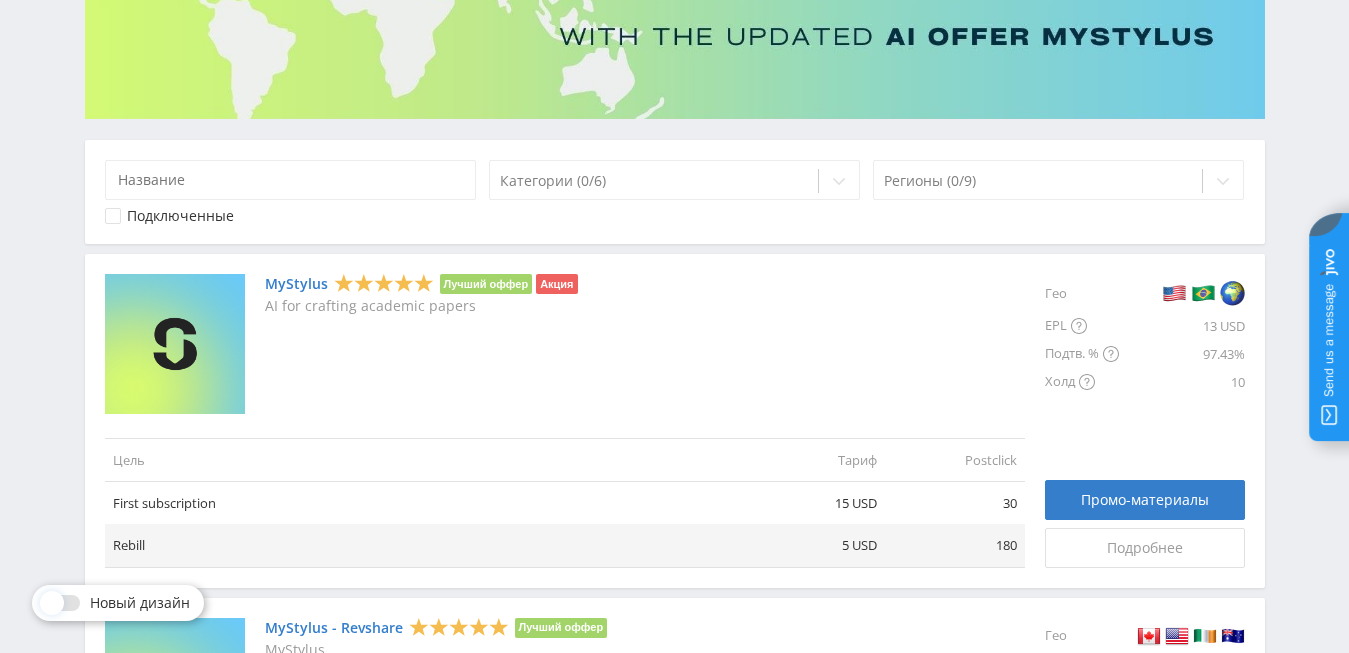 scroll, scrollTop: 0, scrollLeft: 0, axis: both 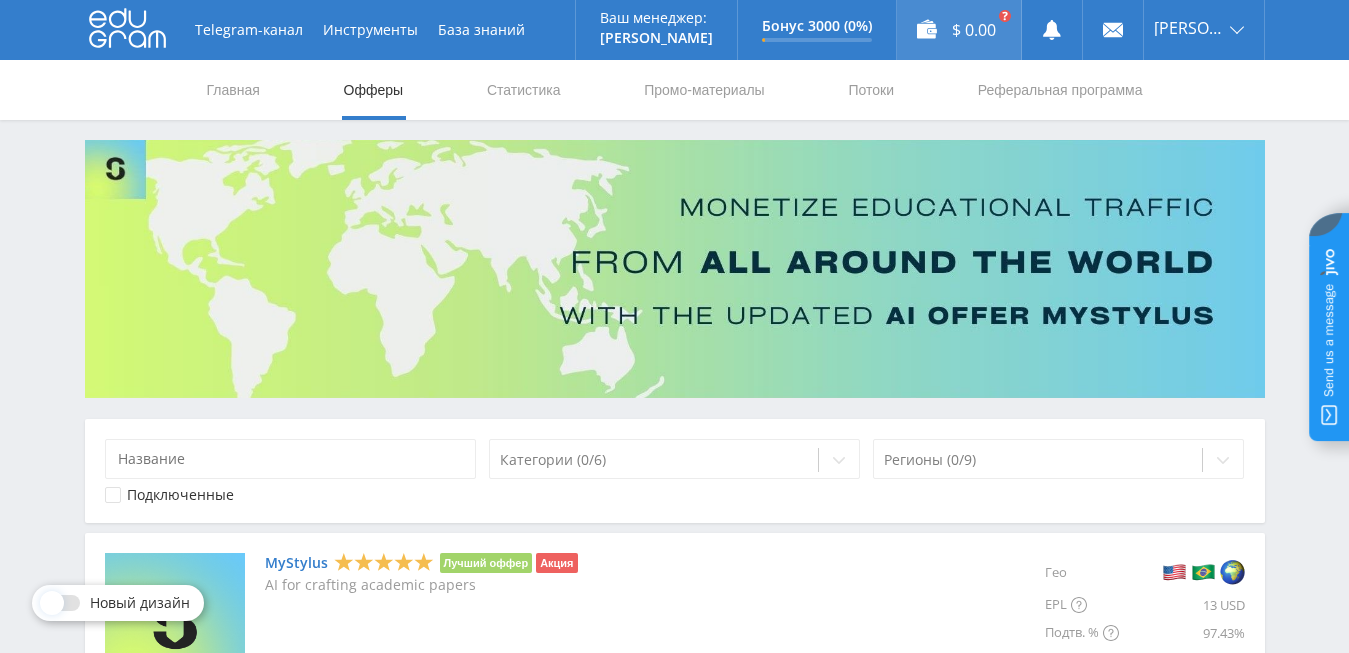 click on "$ 0.00" at bounding box center [959, 30] 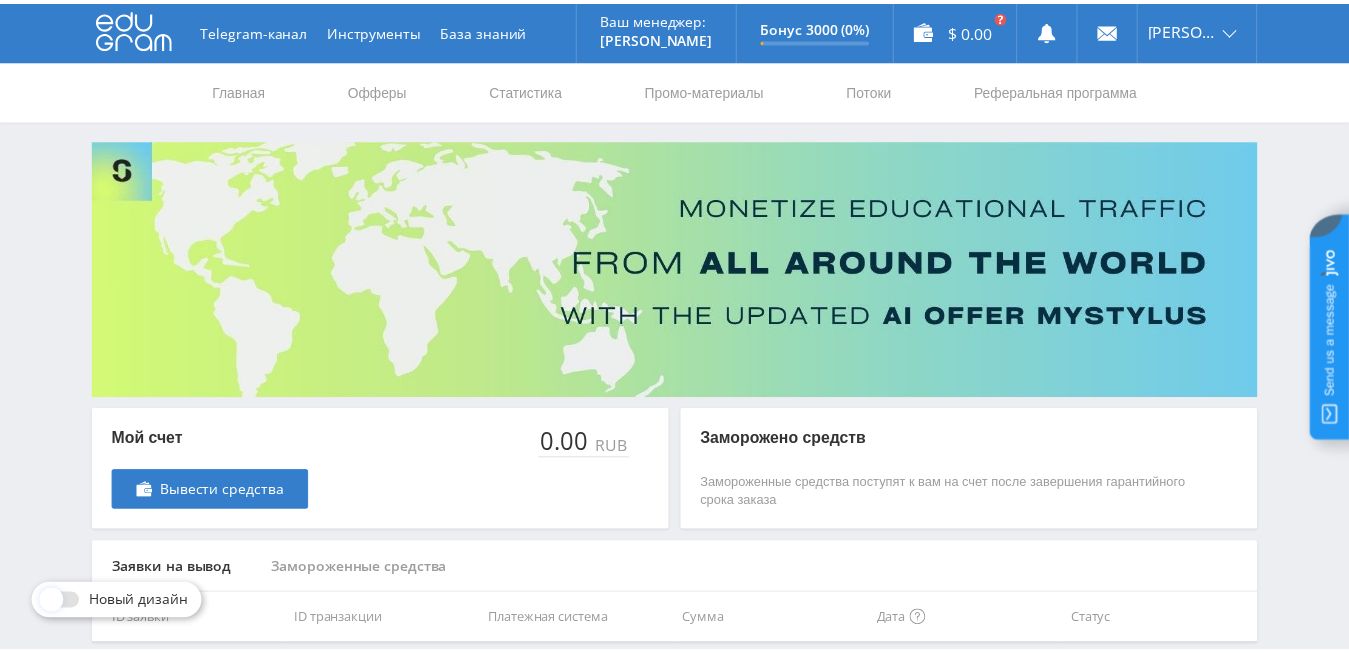 scroll, scrollTop: 0, scrollLeft: 0, axis: both 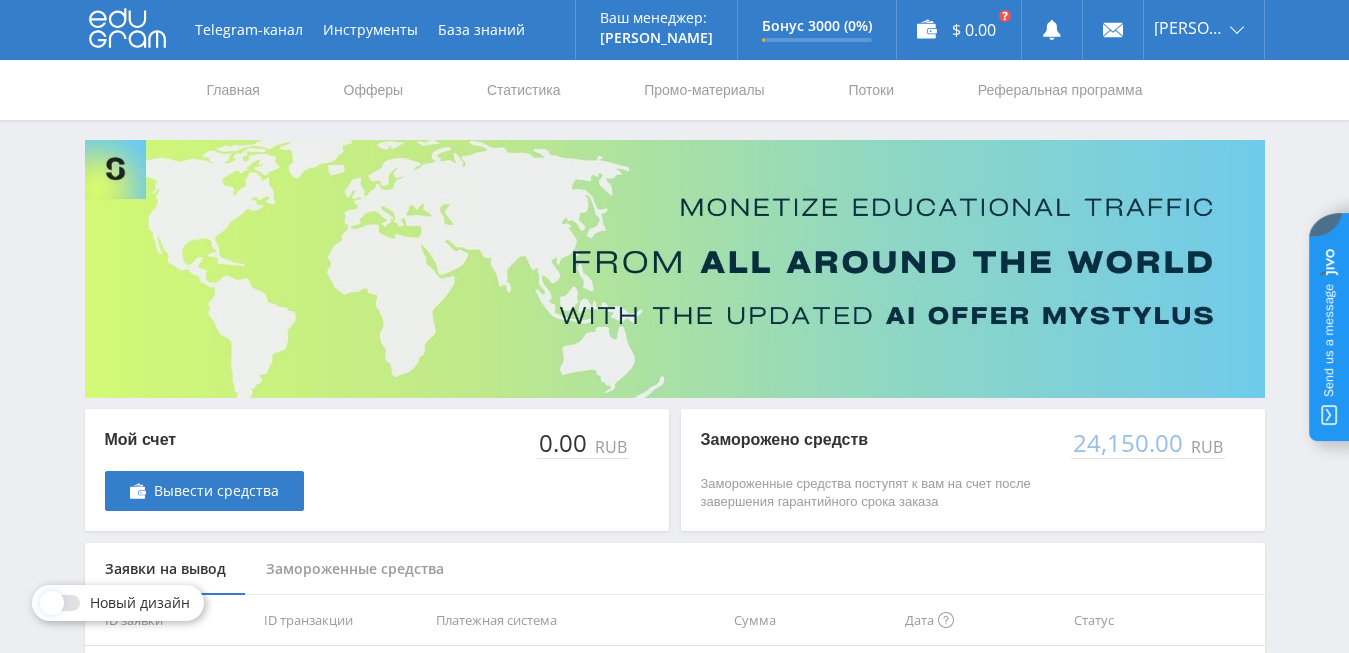 click on "24,150.00" at bounding box center [1129, 443] 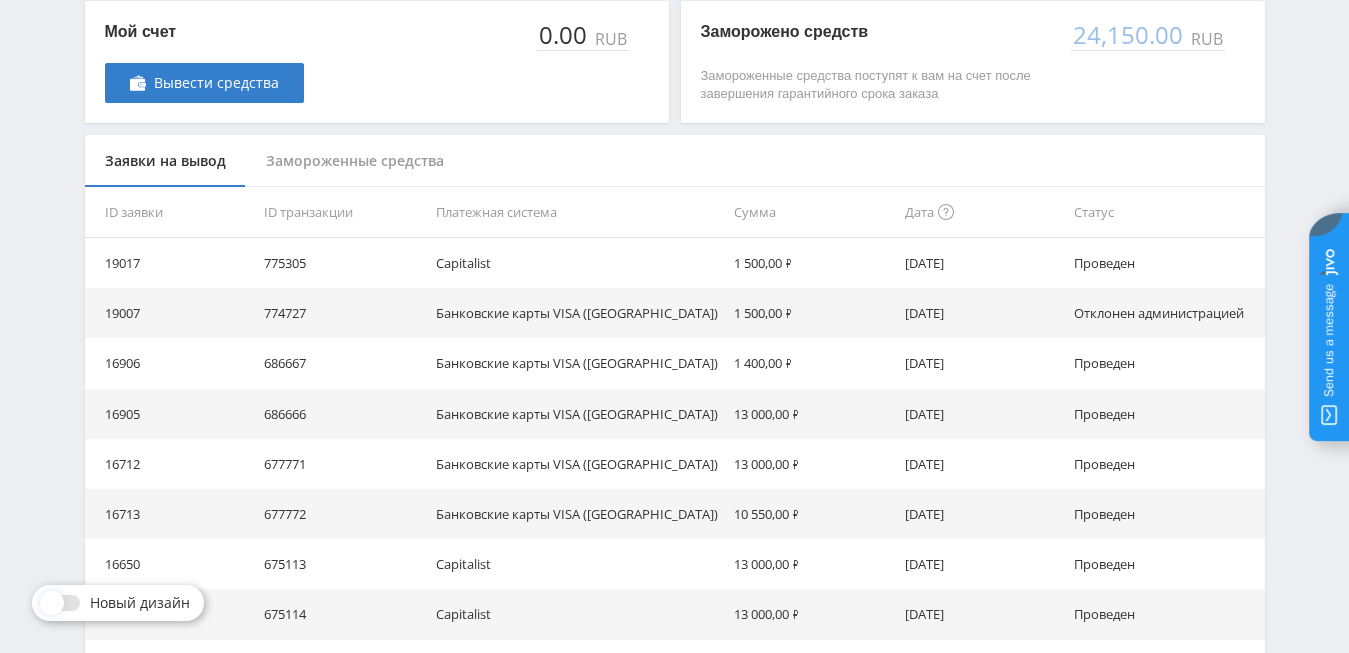 click on "Замороженные средства" at bounding box center (355, 161) 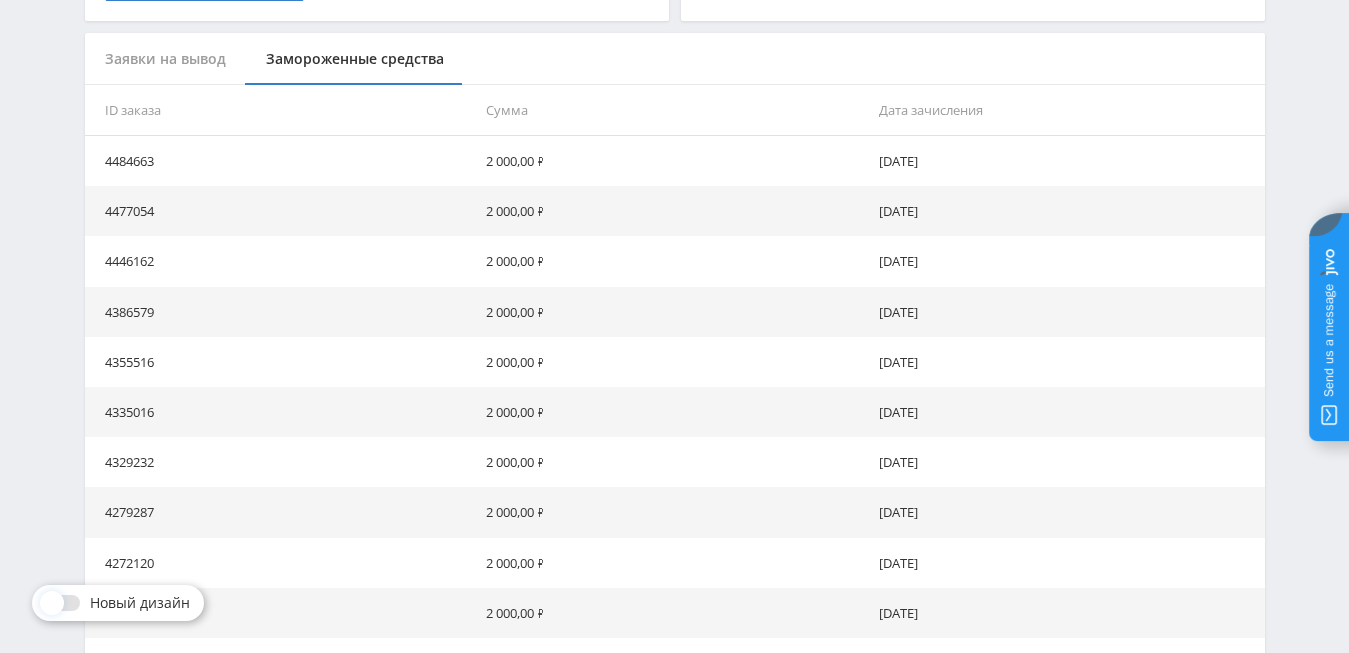 scroll, scrollTop: 612, scrollLeft: 0, axis: vertical 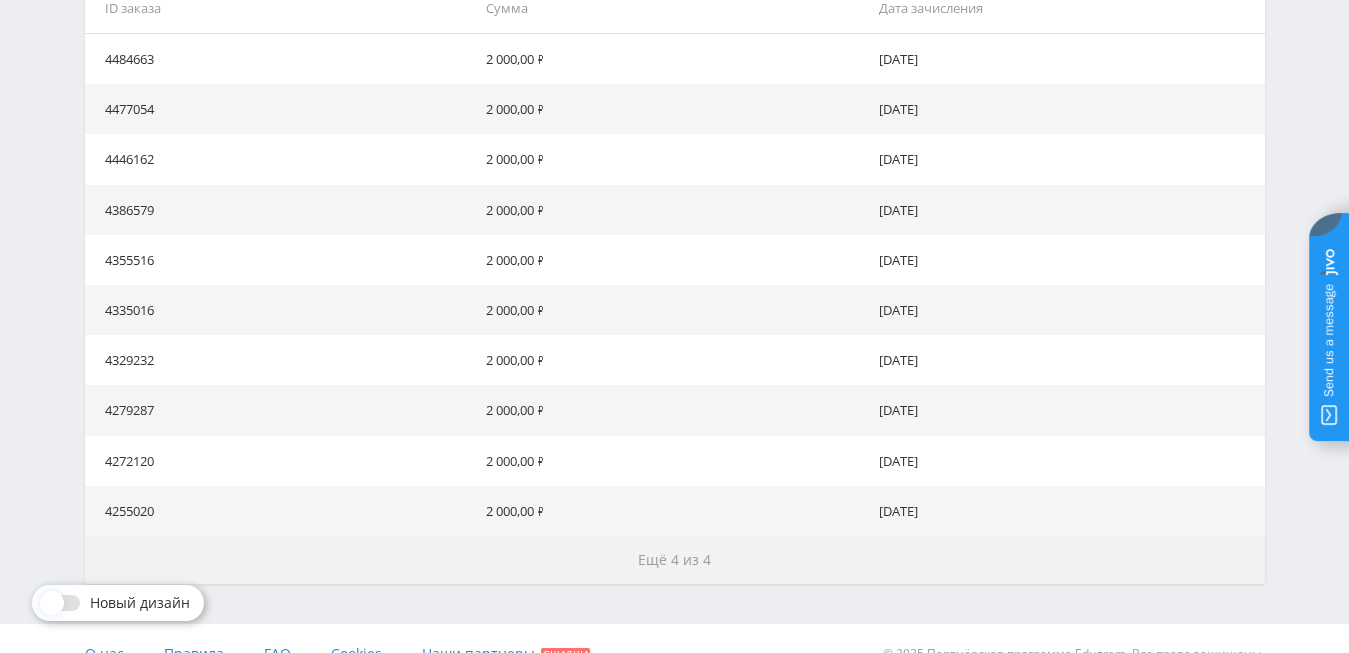 click on "Ещё 4 из 4" at bounding box center [674, 559] 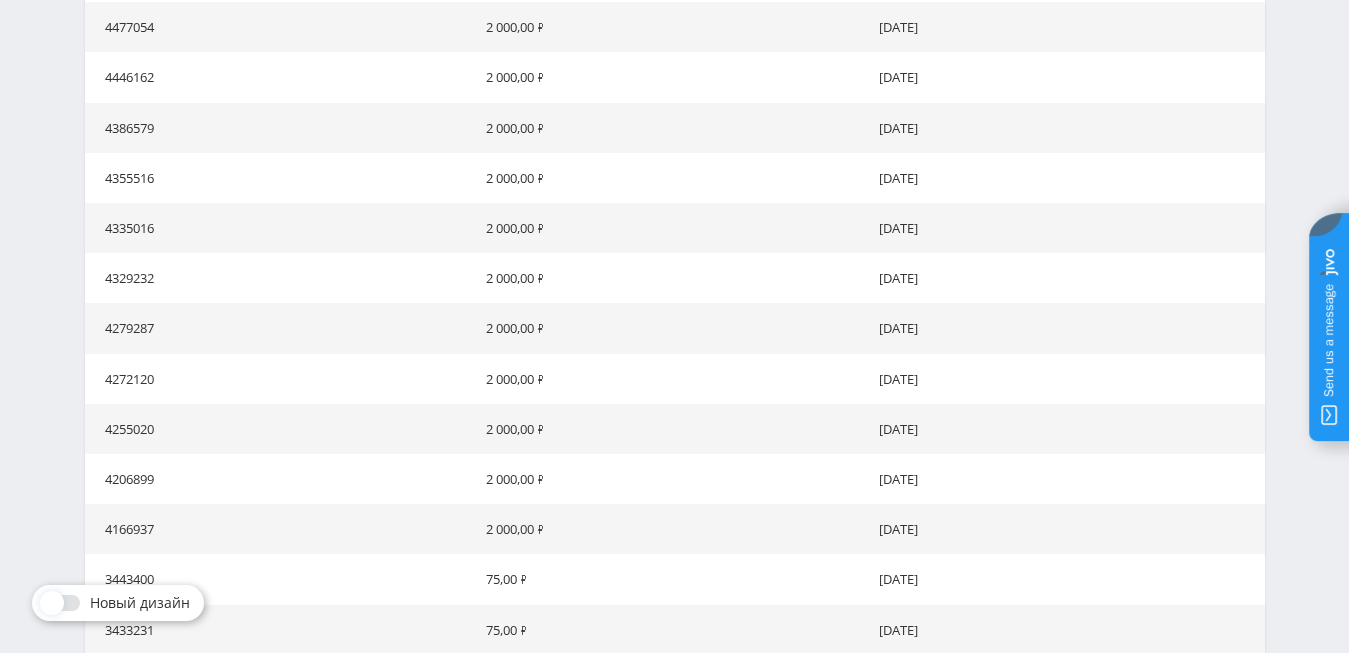 scroll, scrollTop: 592, scrollLeft: 0, axis: vertical 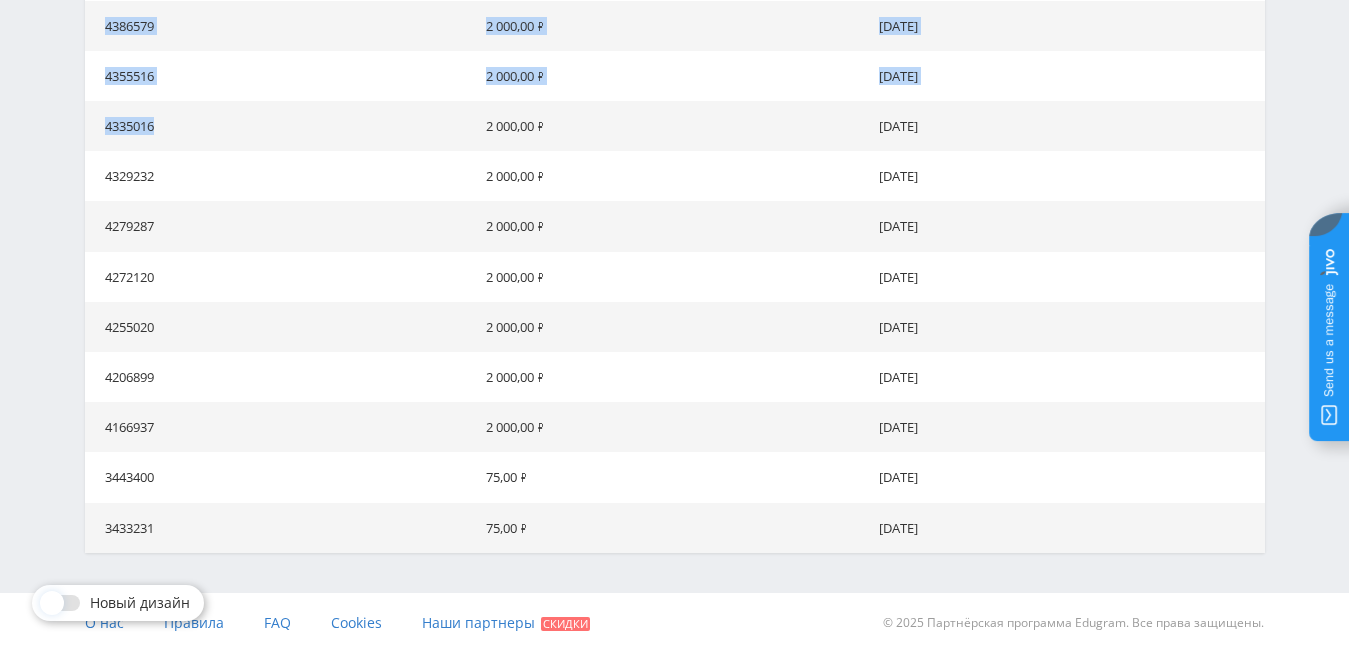 drag, startPoint x: 107, startPoint y: 78, endPoint x: 947, endPoint y: 534, distance: 955.7908 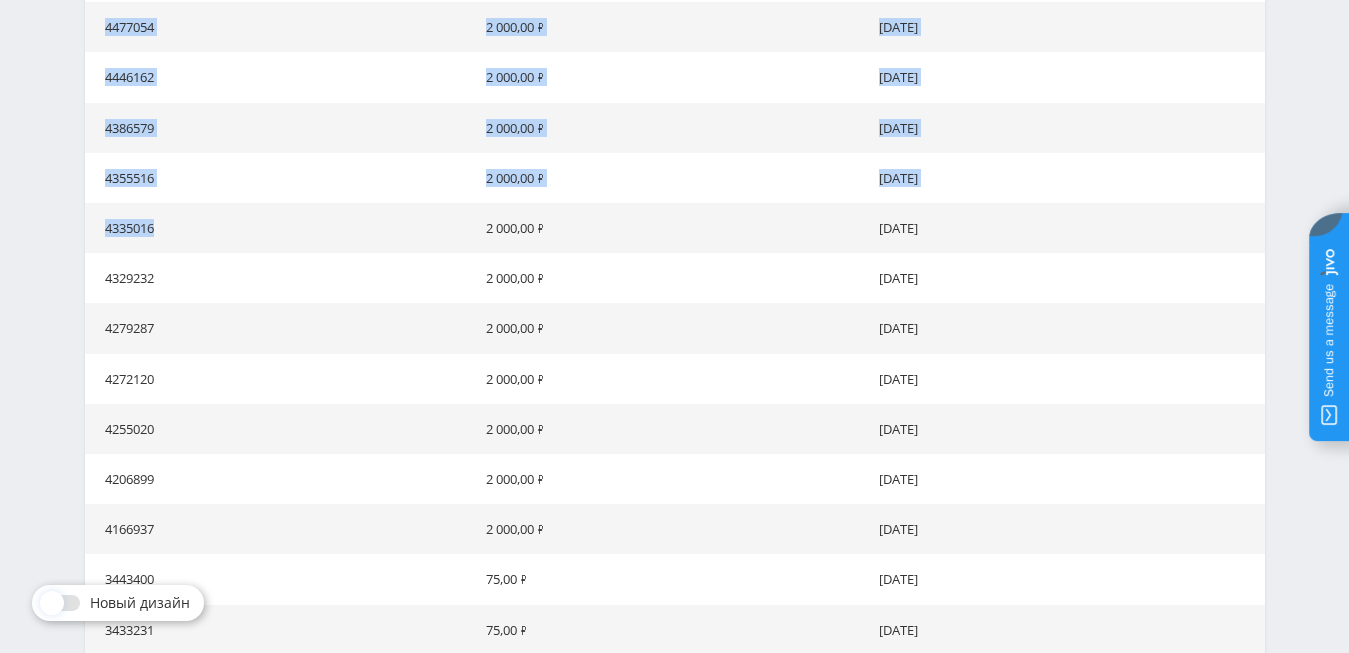 scroll, scrollTop: 796, scrollLeft: 0, axis: vertical 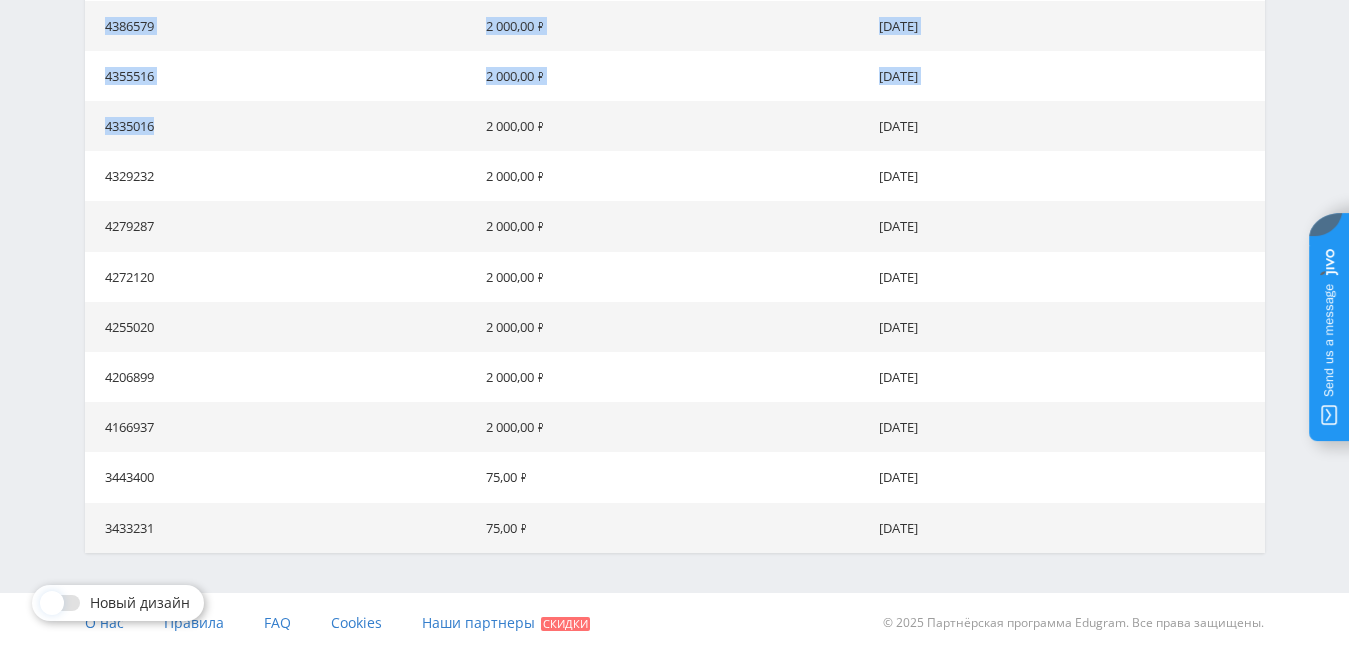click on "2 000,00 ₽" at bounding box center (674, 277) 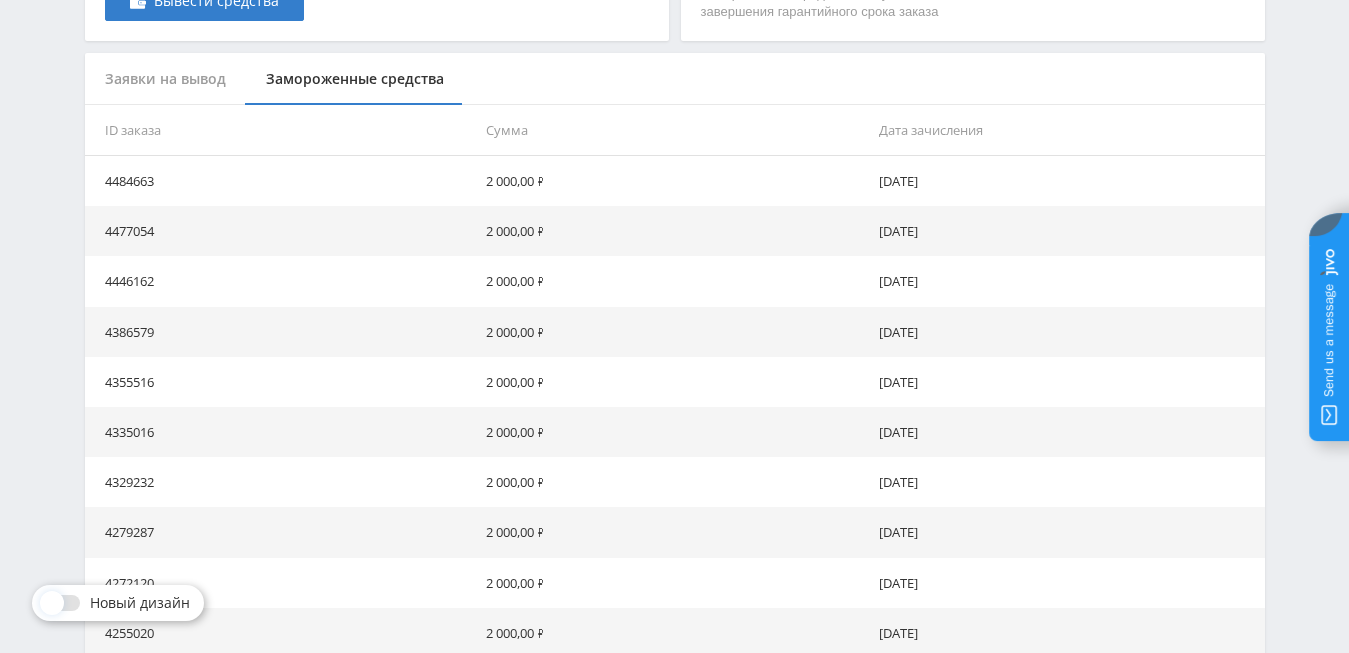 scroll, scrollTop: 286, scrollLeft: 0, axis: vertical 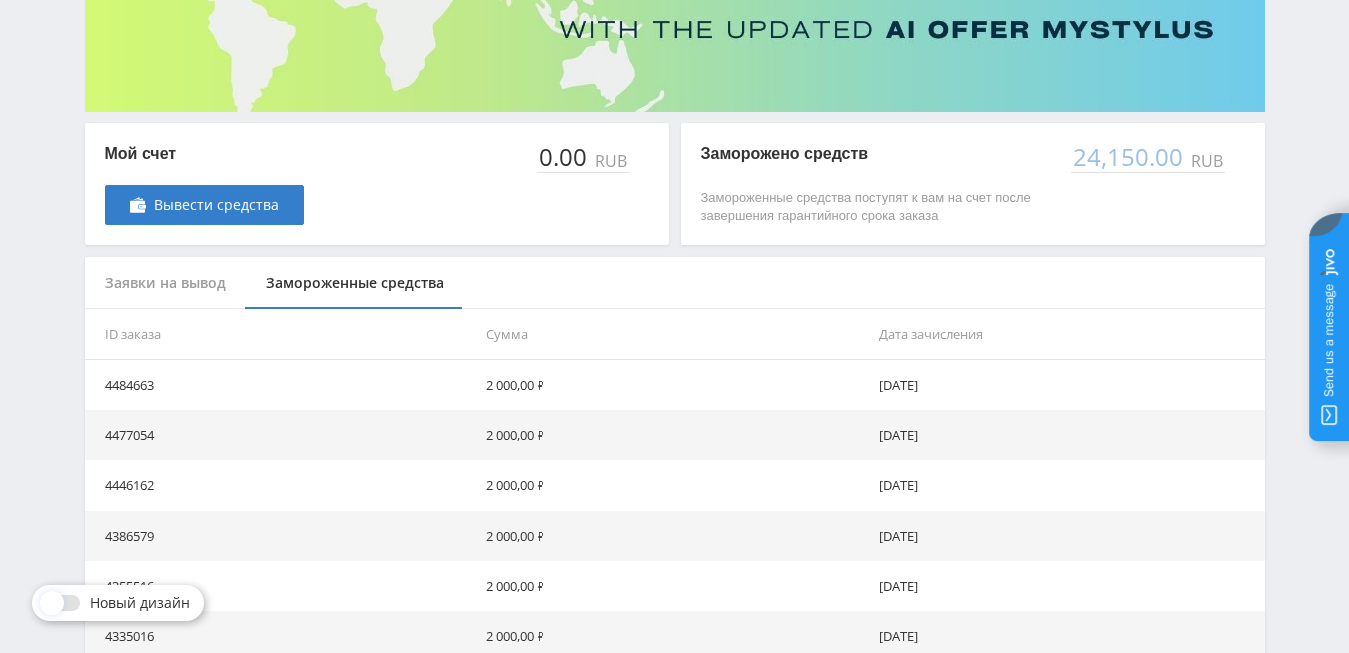 click on "0.00" at bounding box center [564, 157] 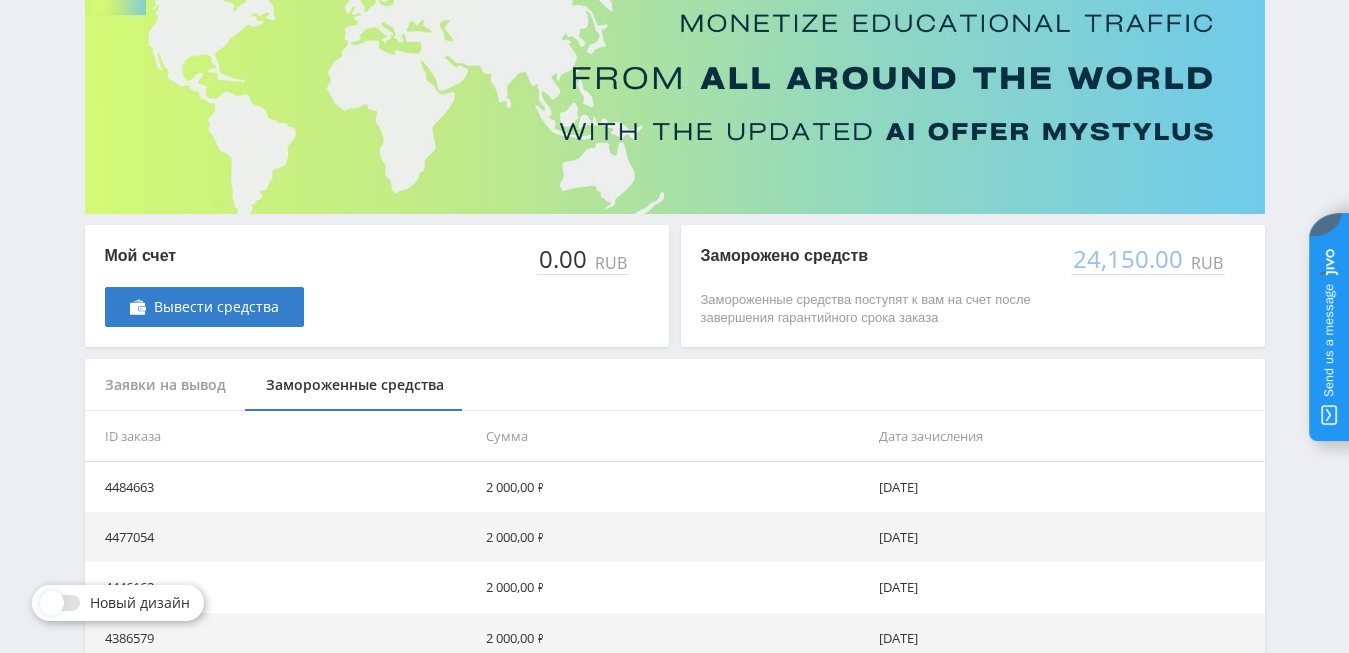 scroll, scrollTop: 0, scrollLeft: 0, axis: both 